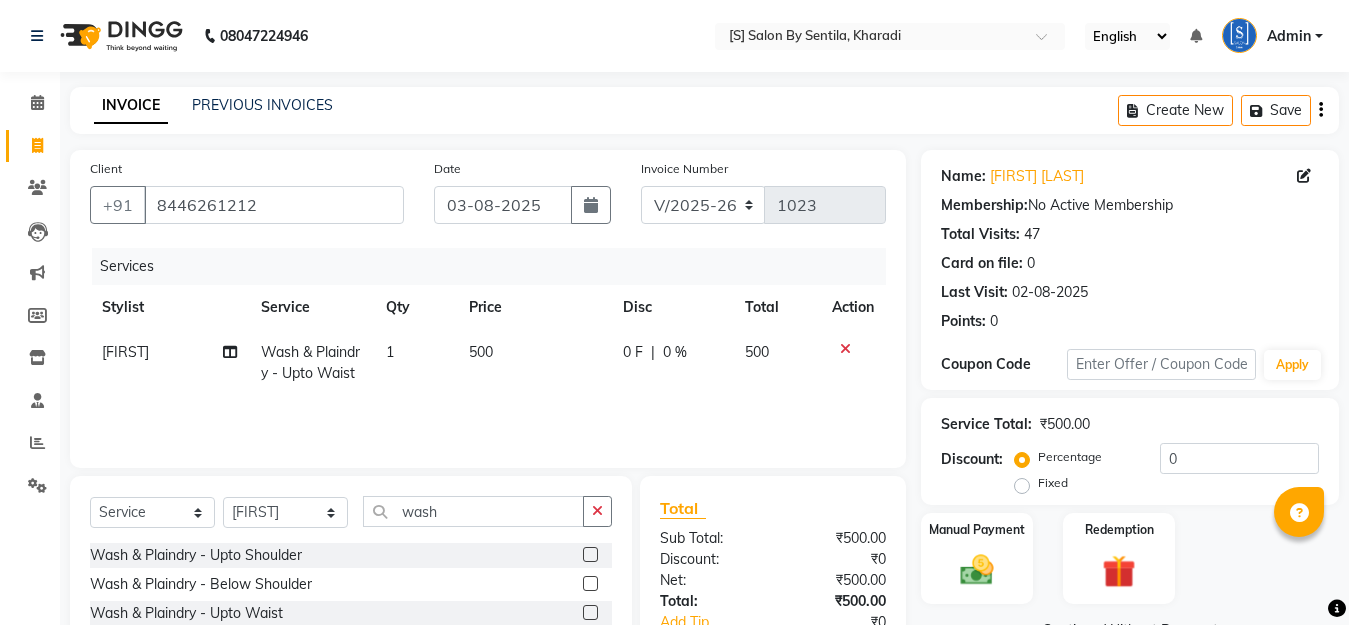 select on "45" 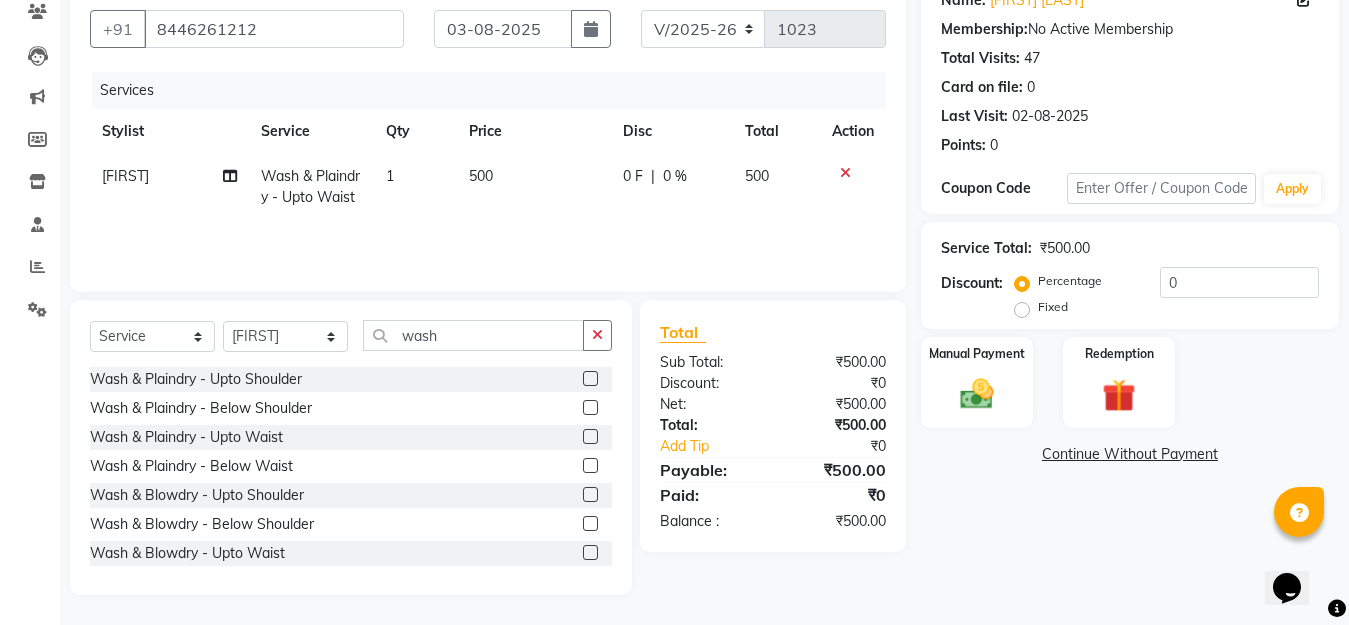 scroll, scrollTop: 0, scrollLeft: 0, axis: both 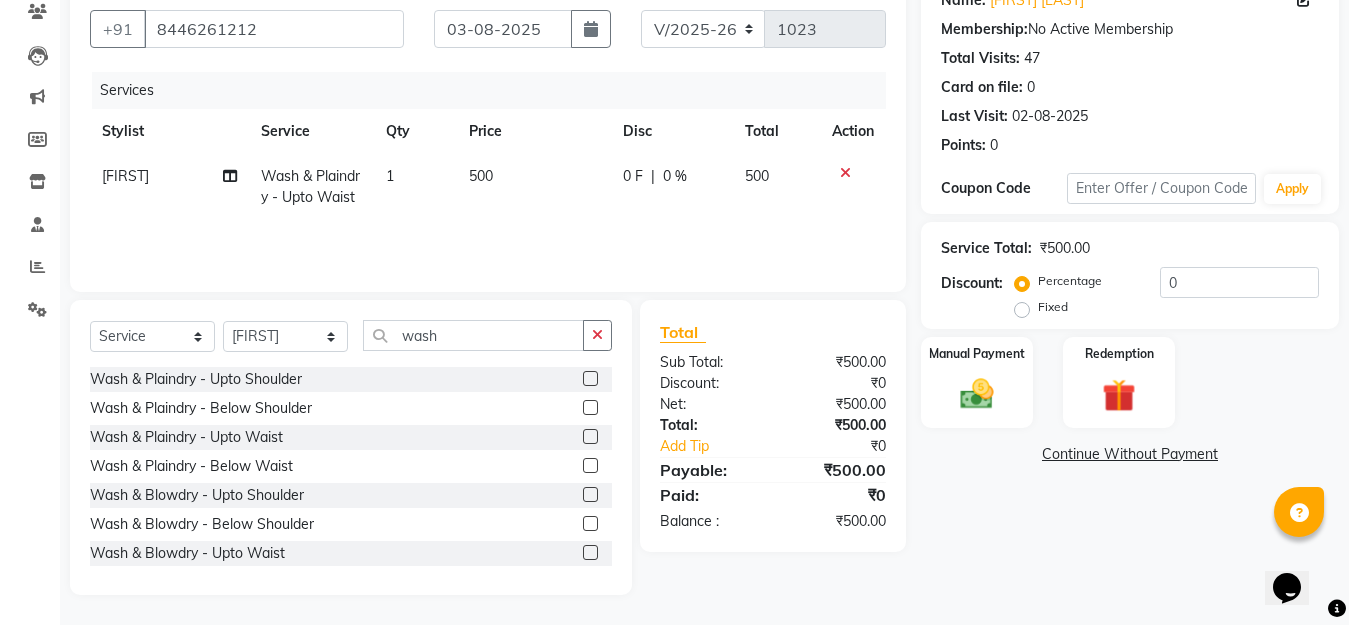 click 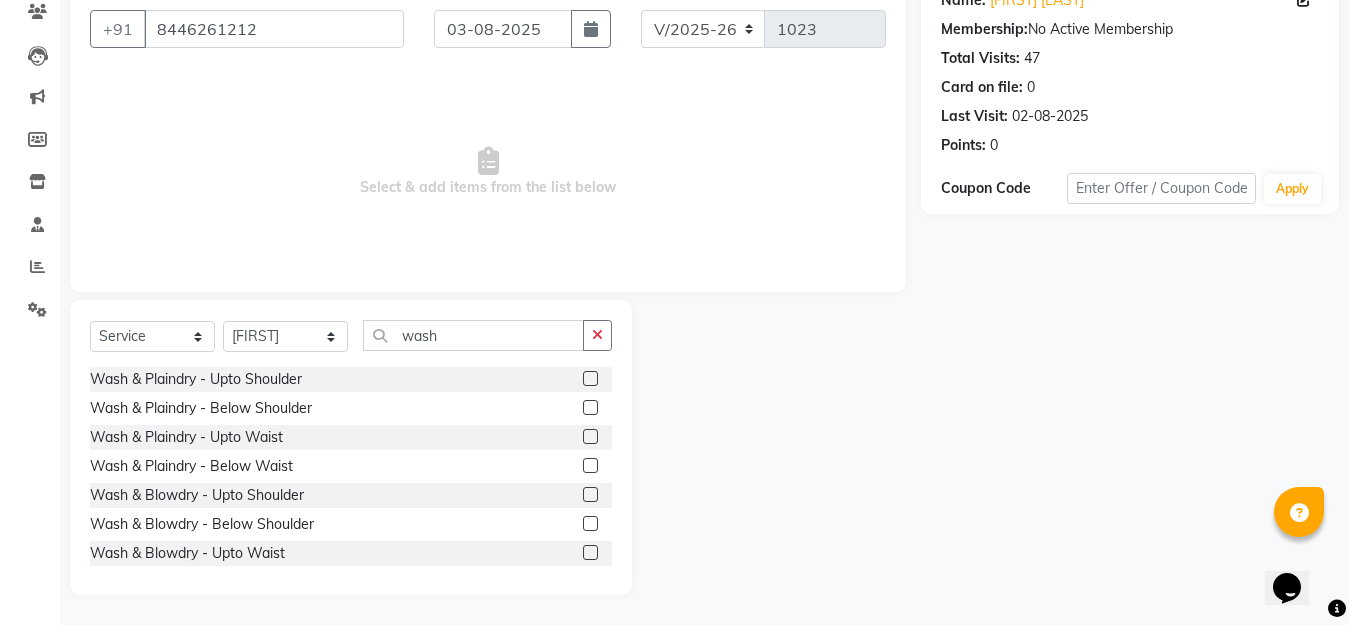 scroll, scrollTop: 76, scrollLeft: 0, axis: vertical 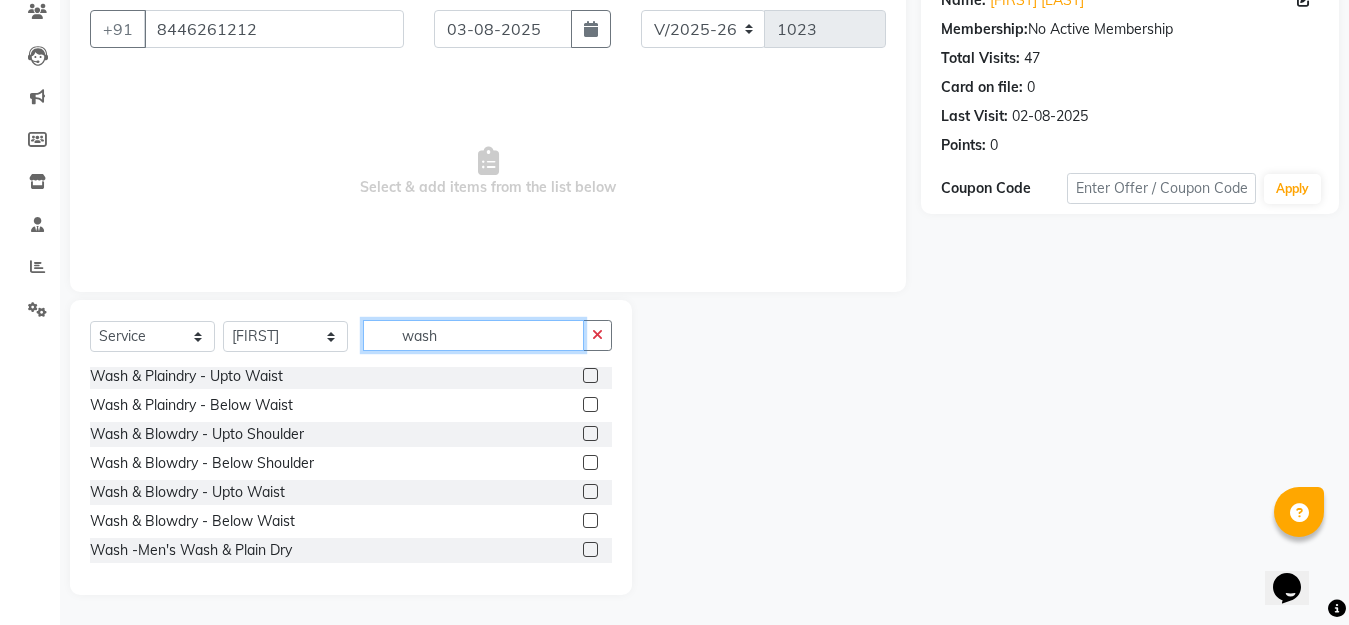 click on "wash" 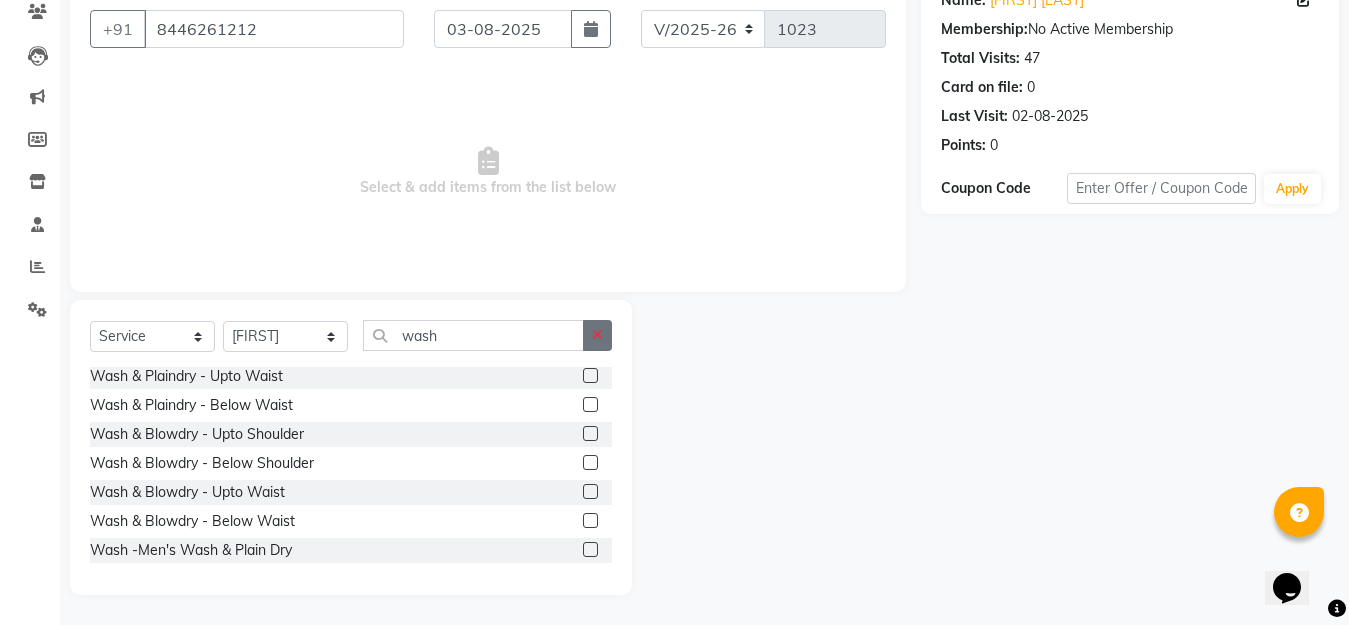 click 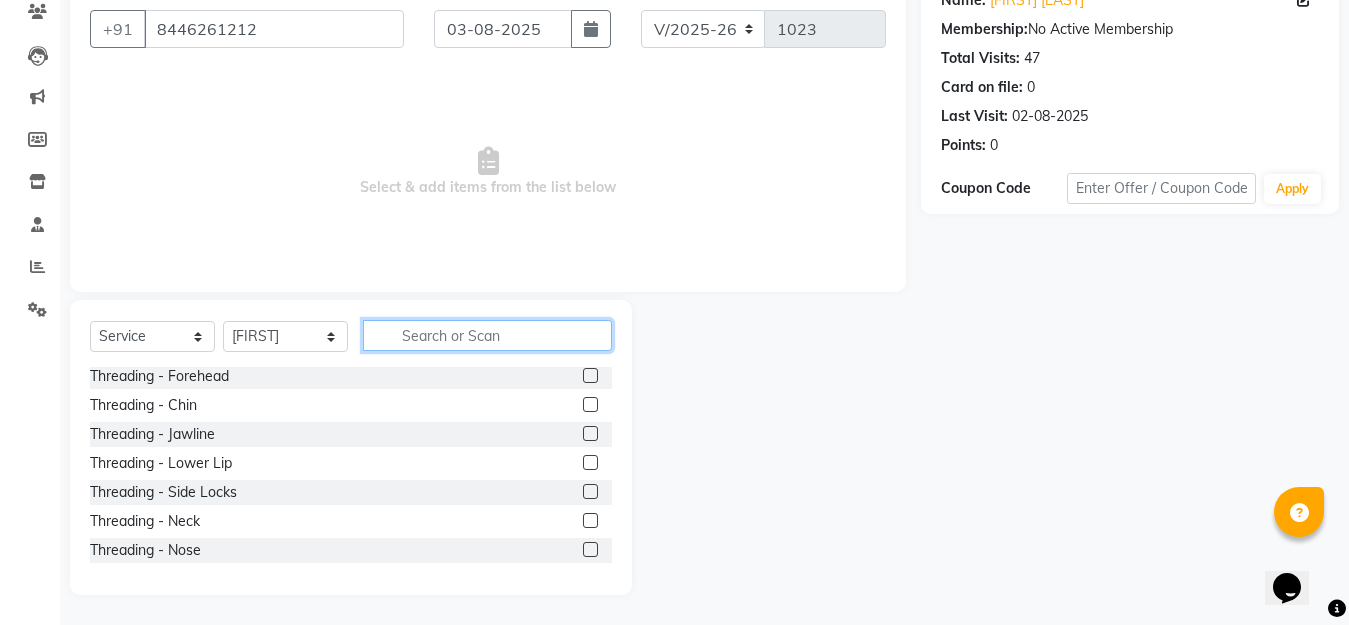 click 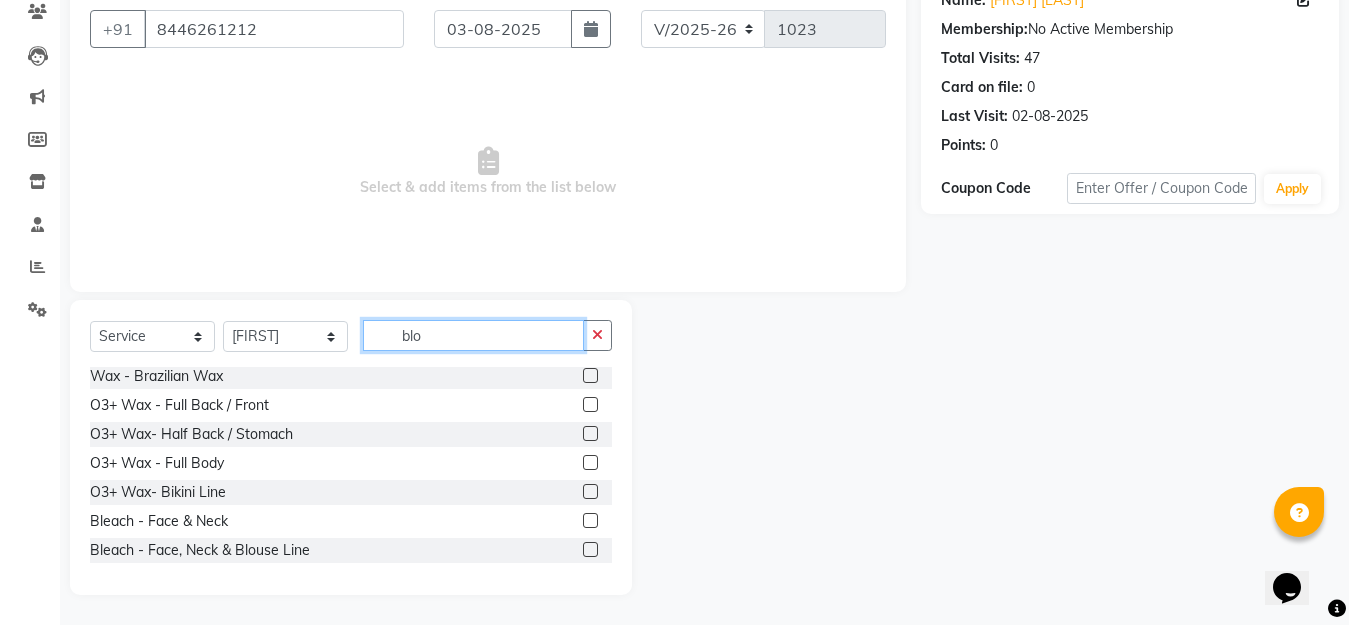 scroll, scrollTop: 0, scrollLeft: 0, axis: both 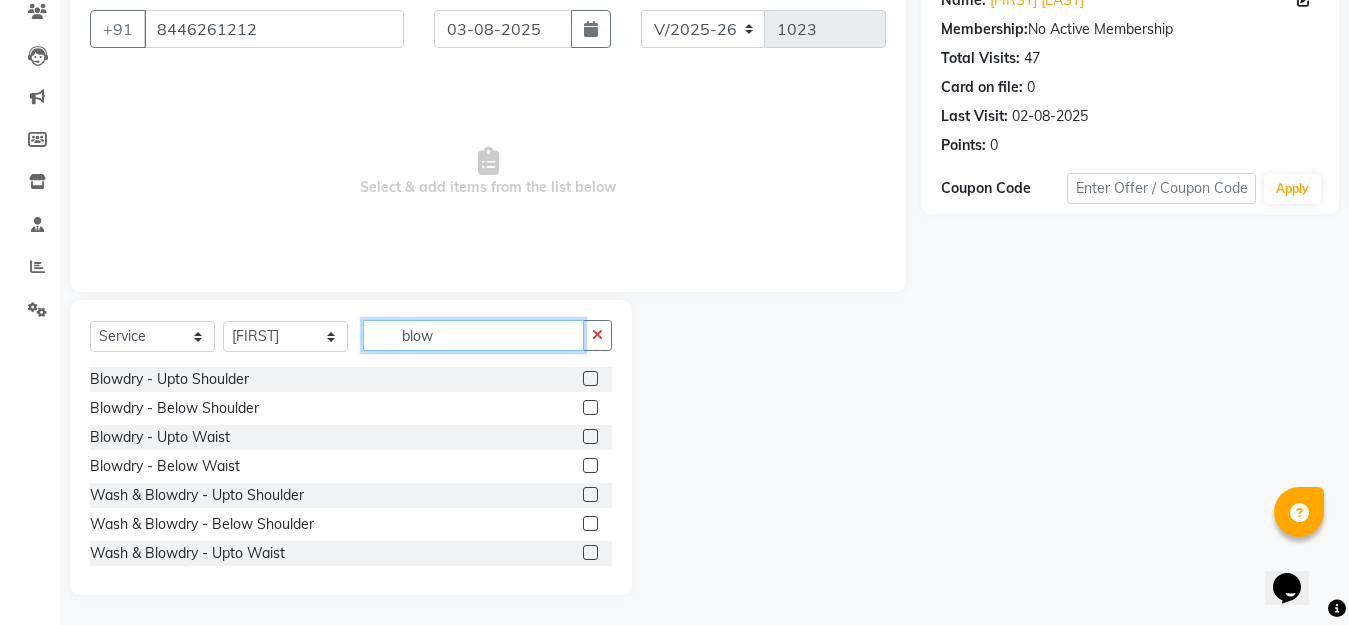 type on "blow" 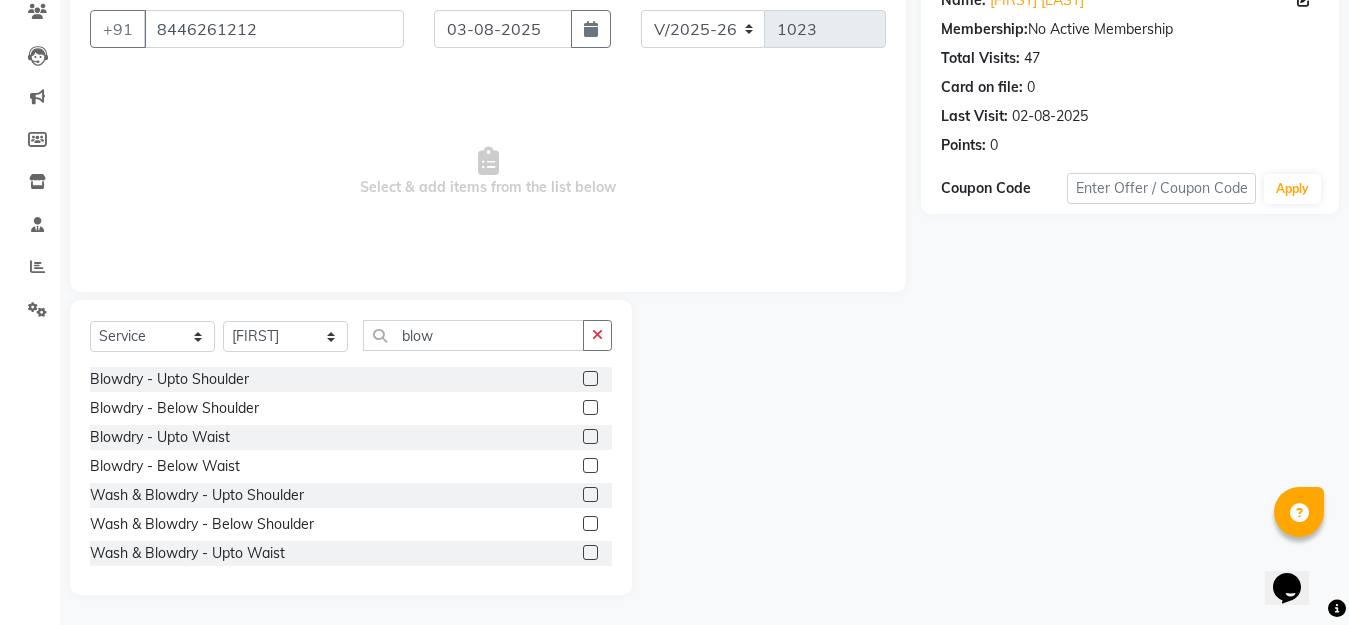 click 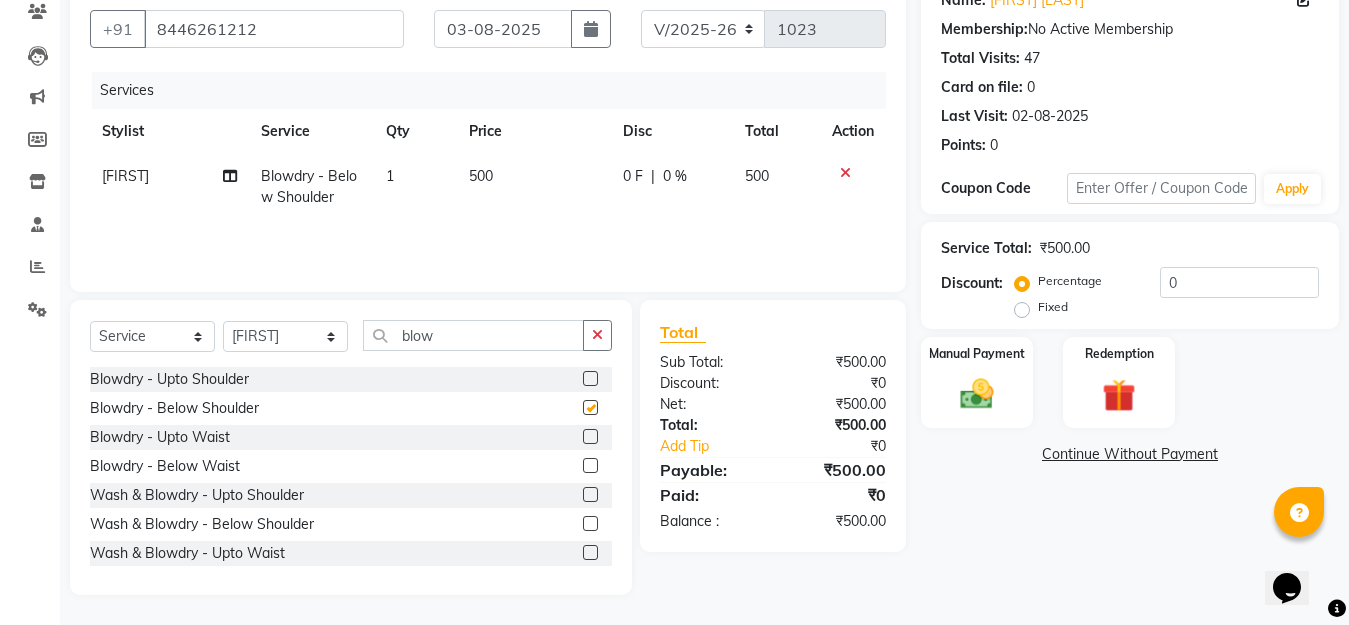 checkbox on "false" 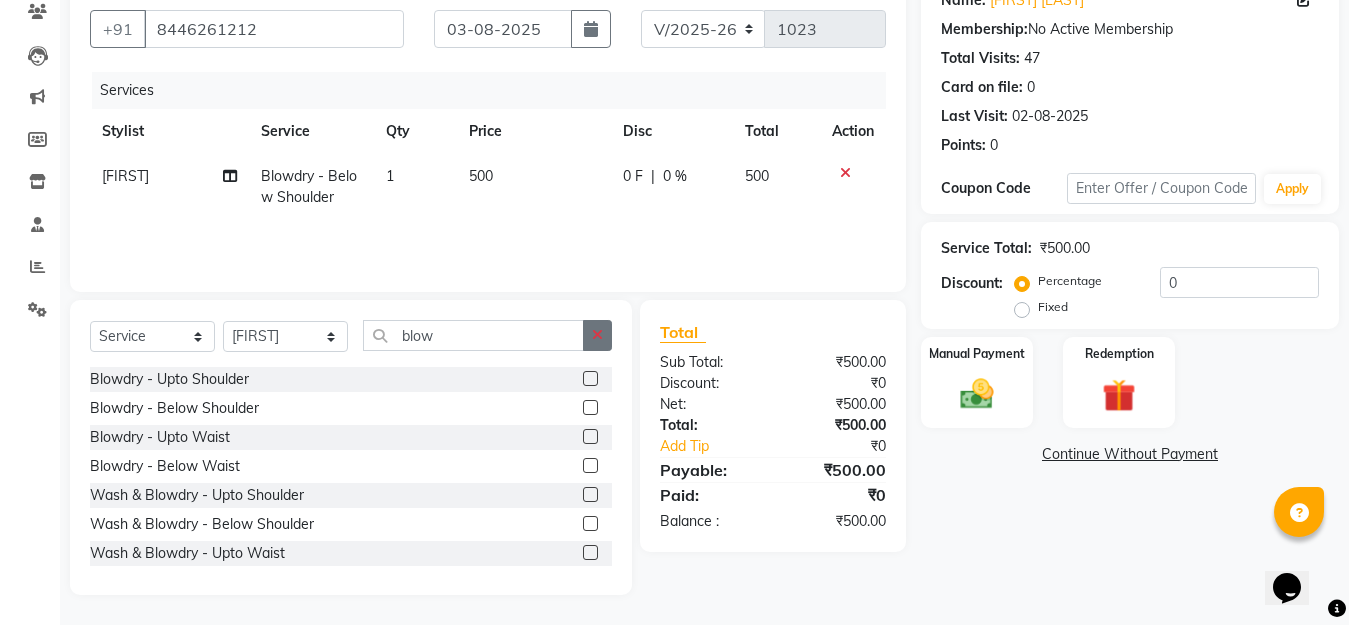 click 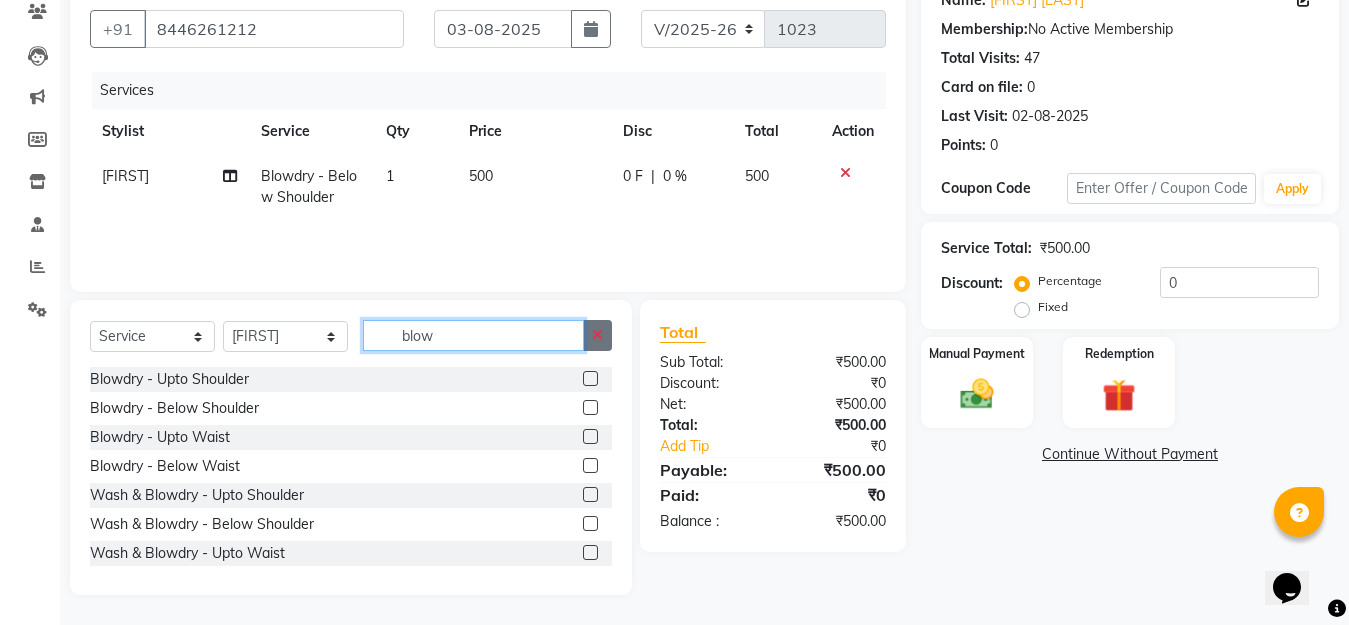 type 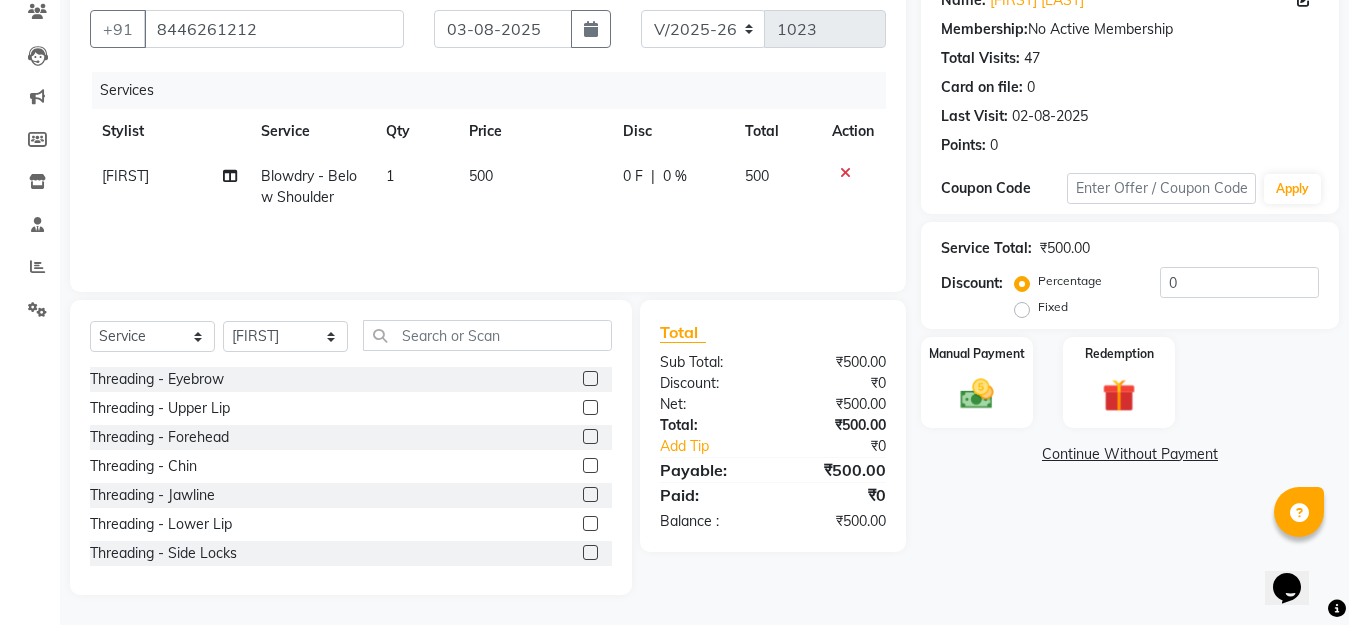 click 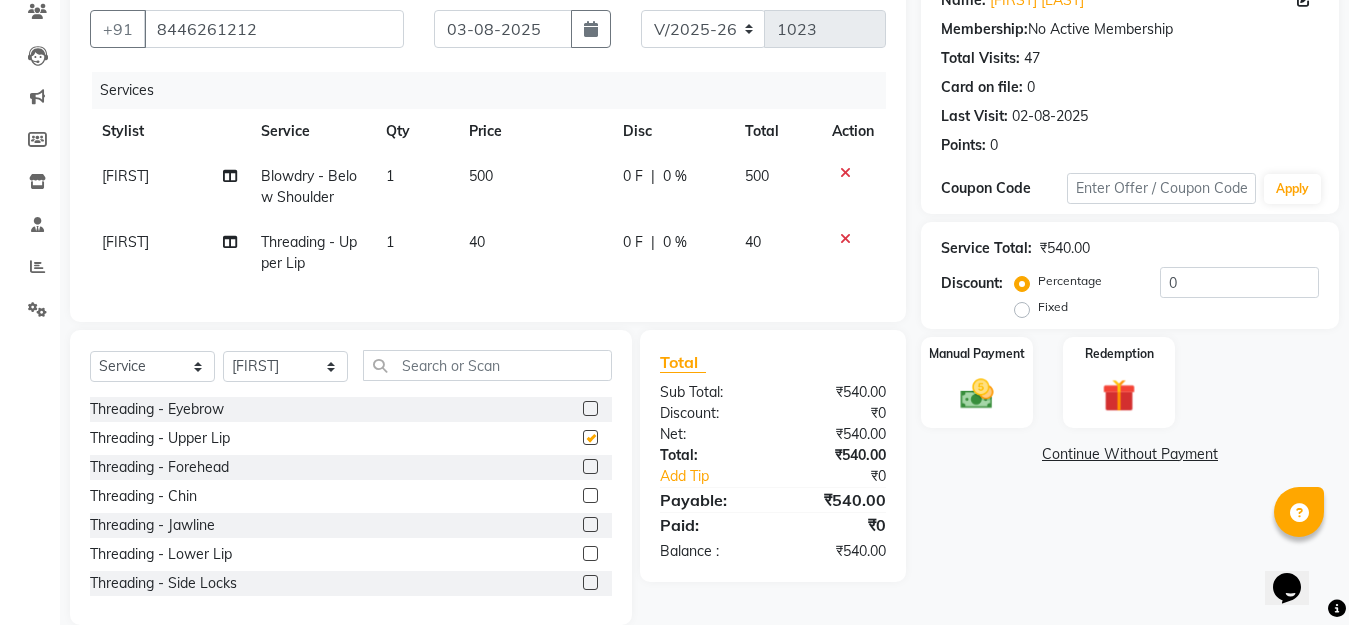 checkbox on "false" 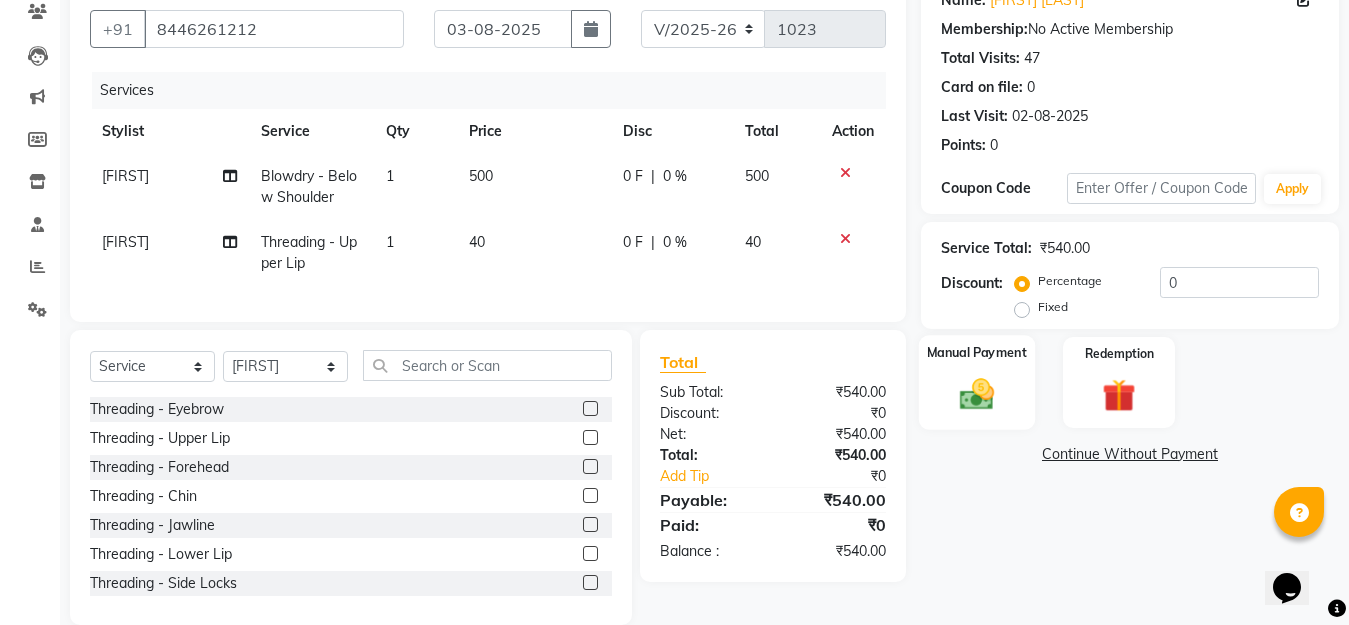 click 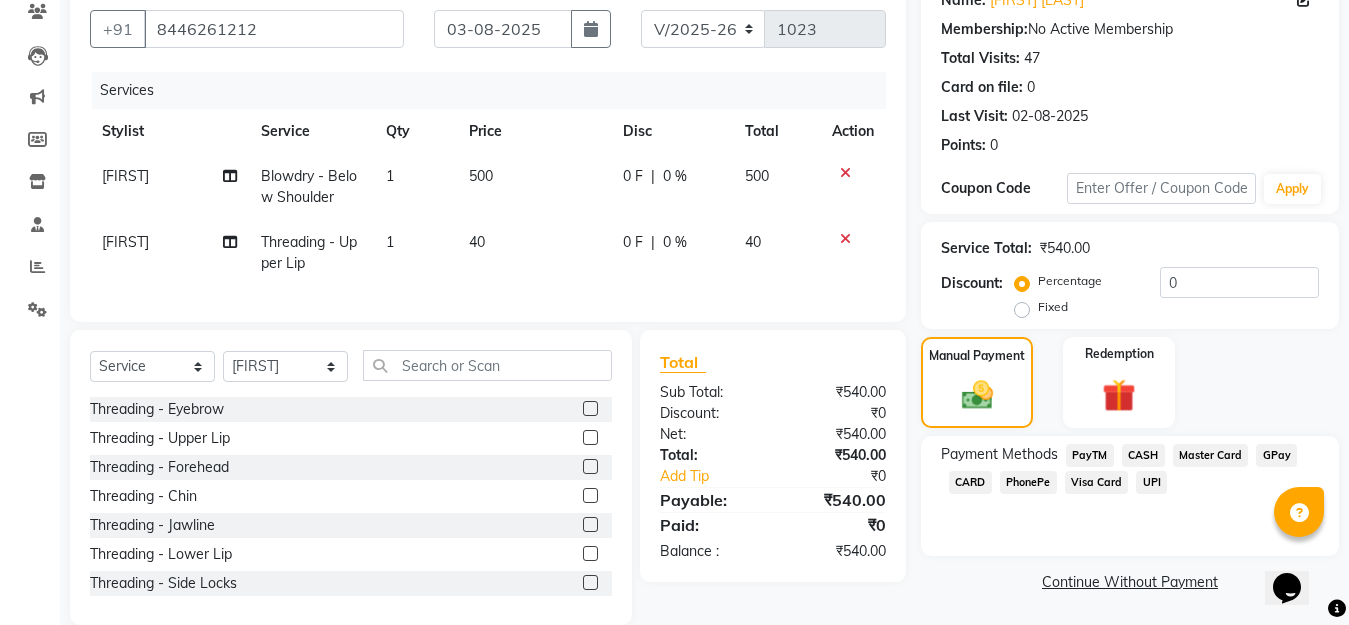 click on "GPay" 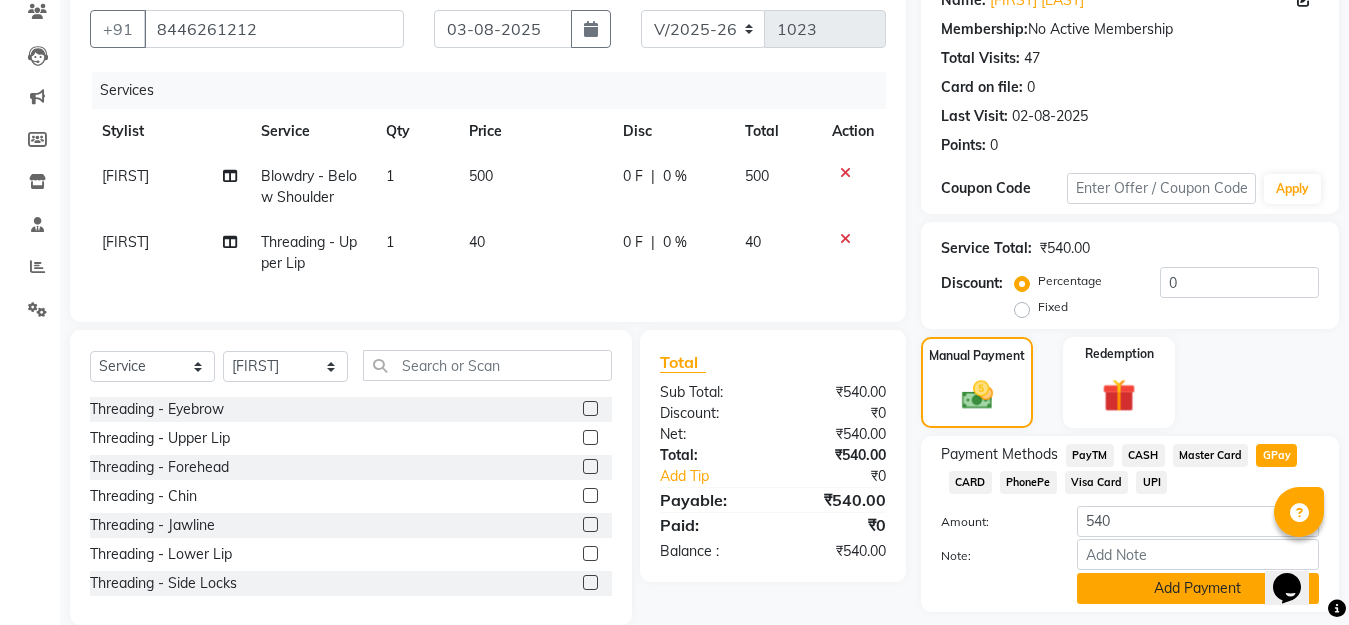 scroll, scrollTop: 234, scrollLeft: 0, axis: vertical 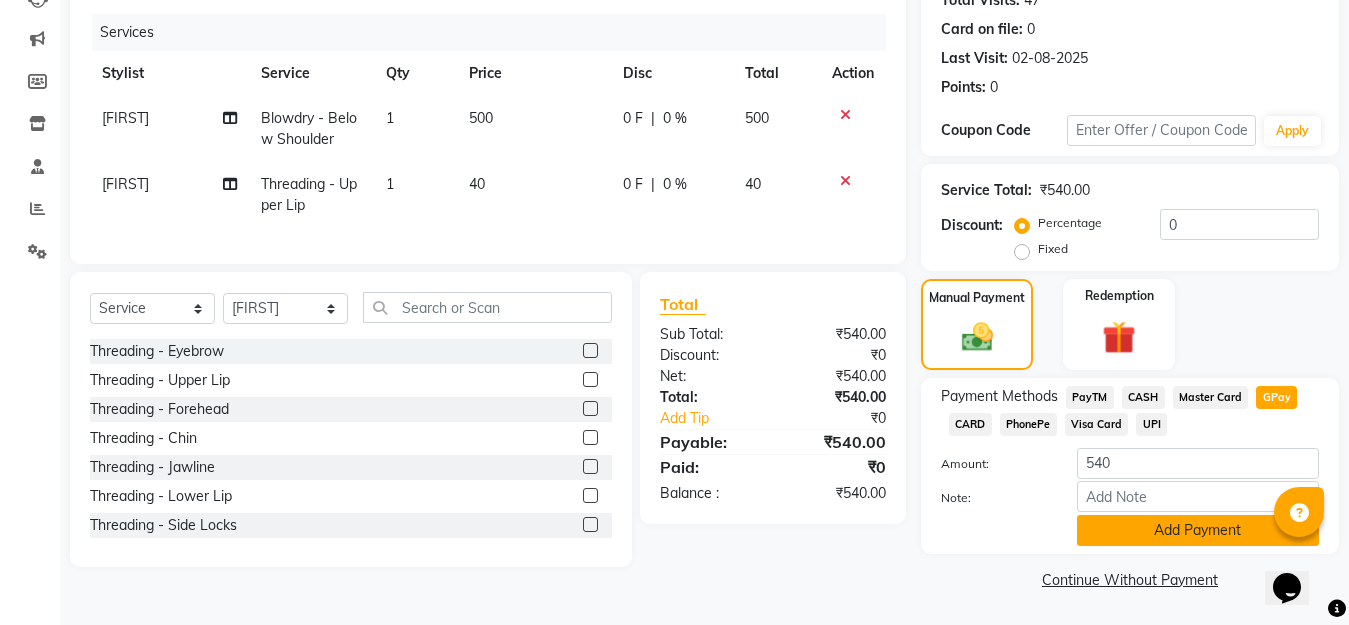 click on "Add Payment" 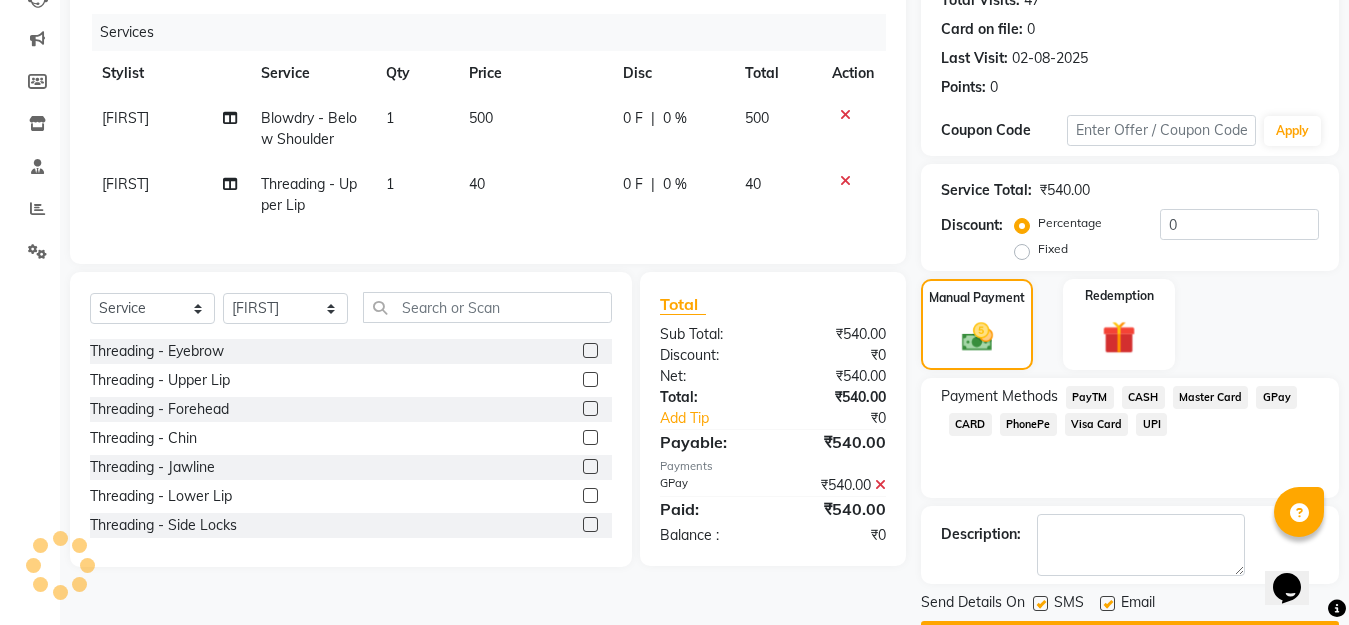 scroll, scrollTop: 291, scrollLeft: 0, axis: vertical 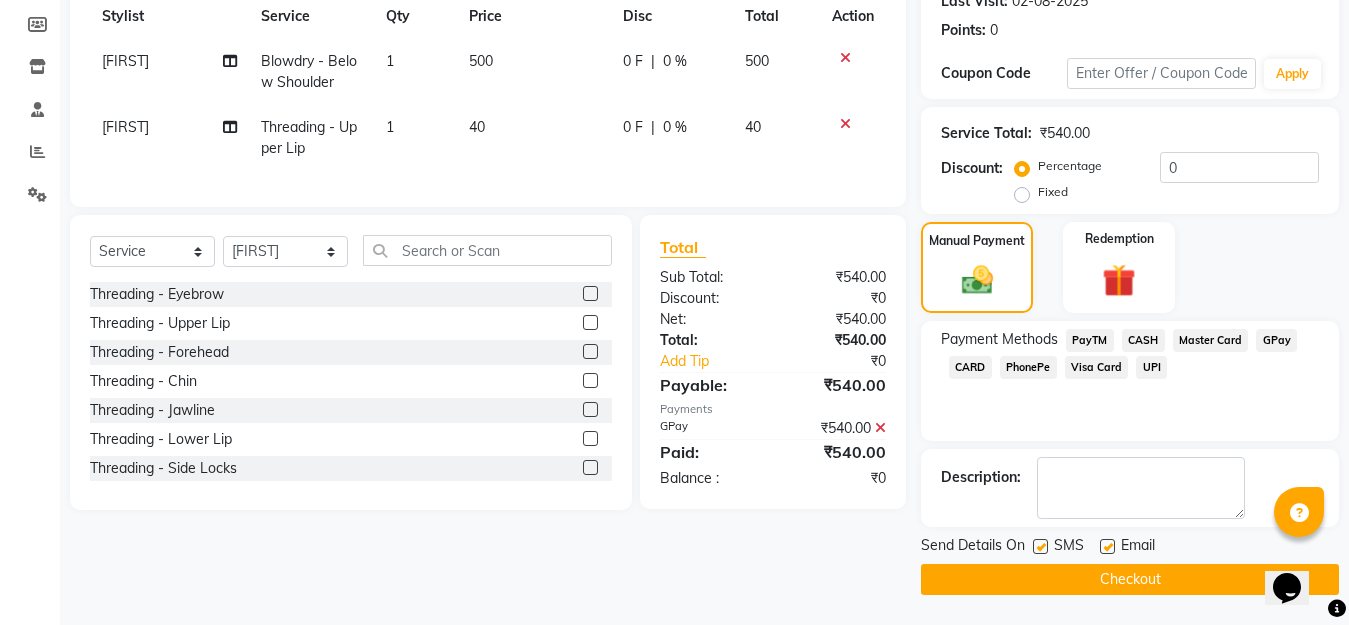 click on "Checkout" 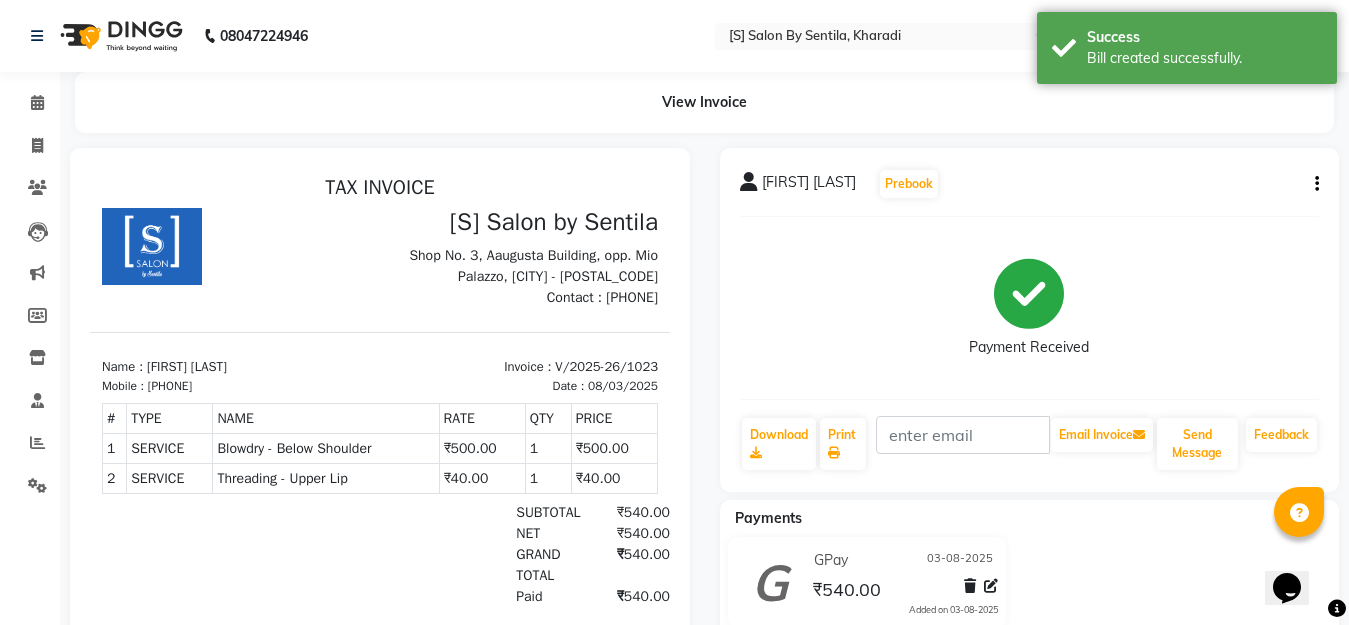 scroll, scrollTop: 0, scrollLeft: 0, axis: both 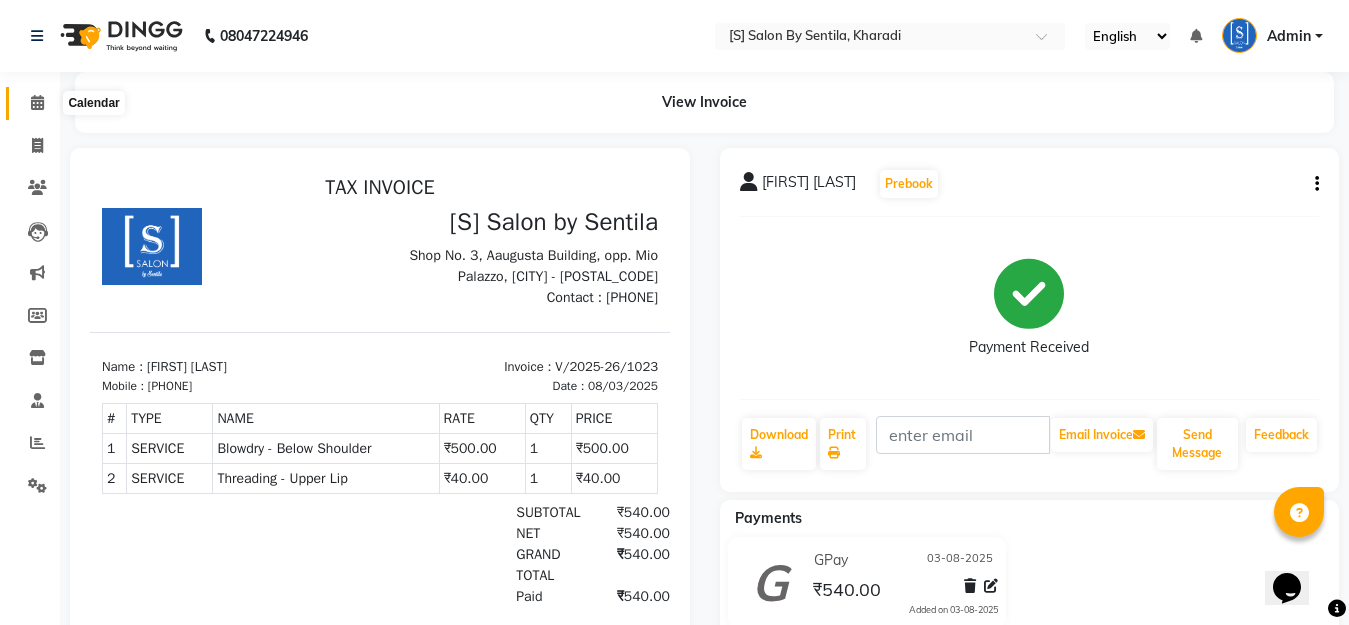 click 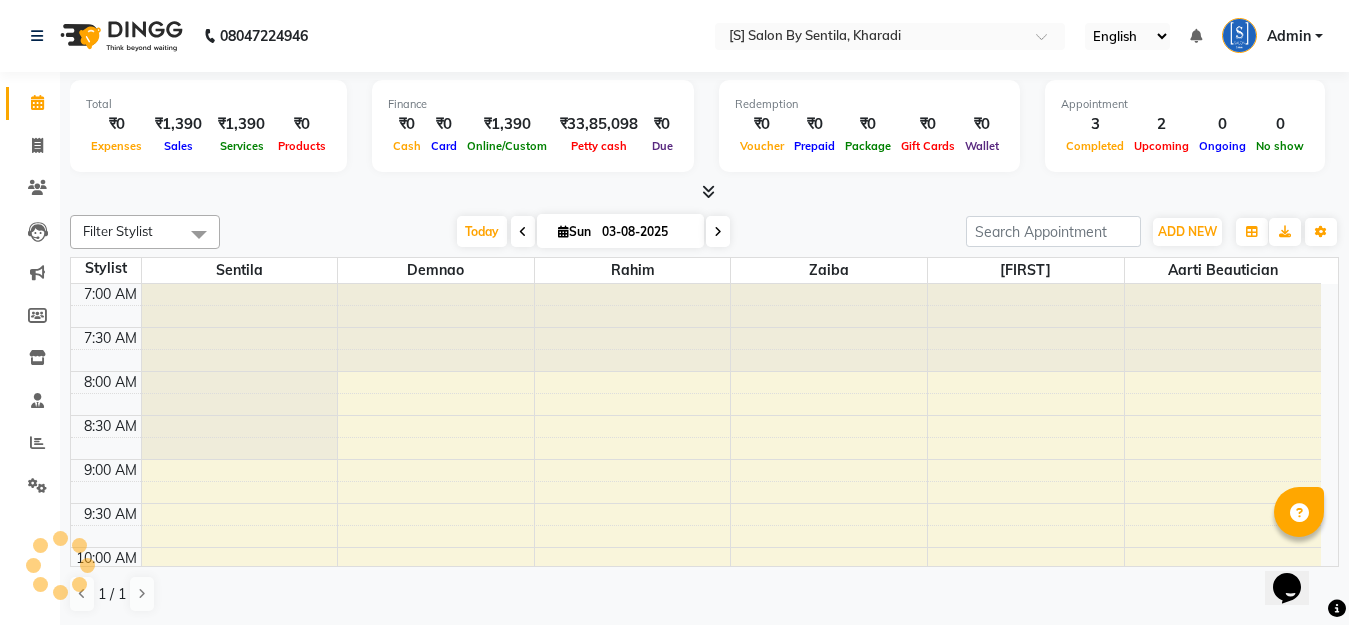 scroll, scrollTop: 0, scrollLeft: 0, axis: both 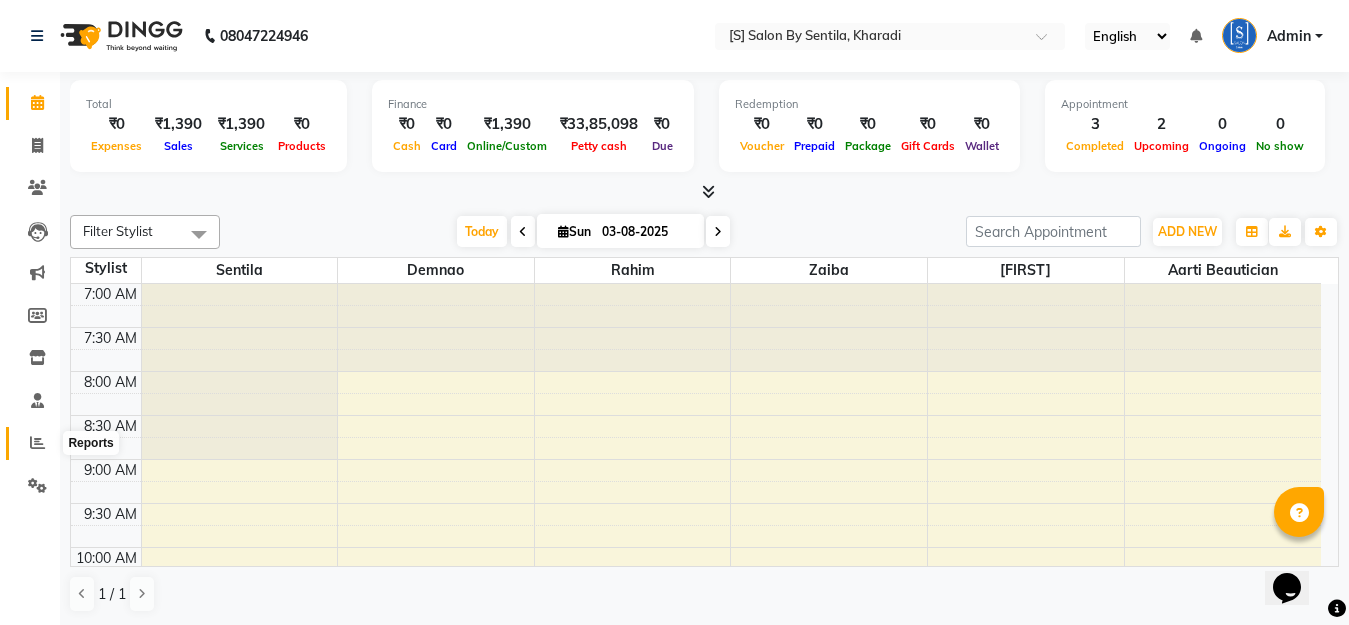 click 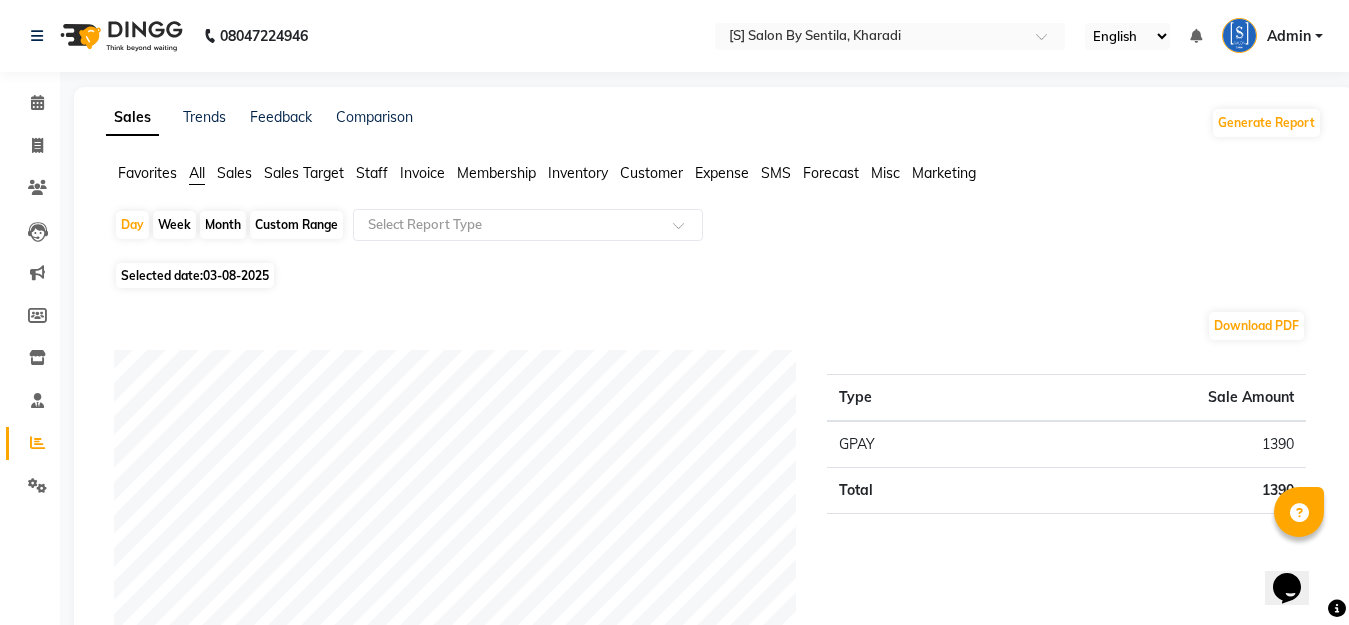drag, startPoint x: 218, startPoint y: 221, endPoint x: 355, endPoint y: 291, distance: 153.84732 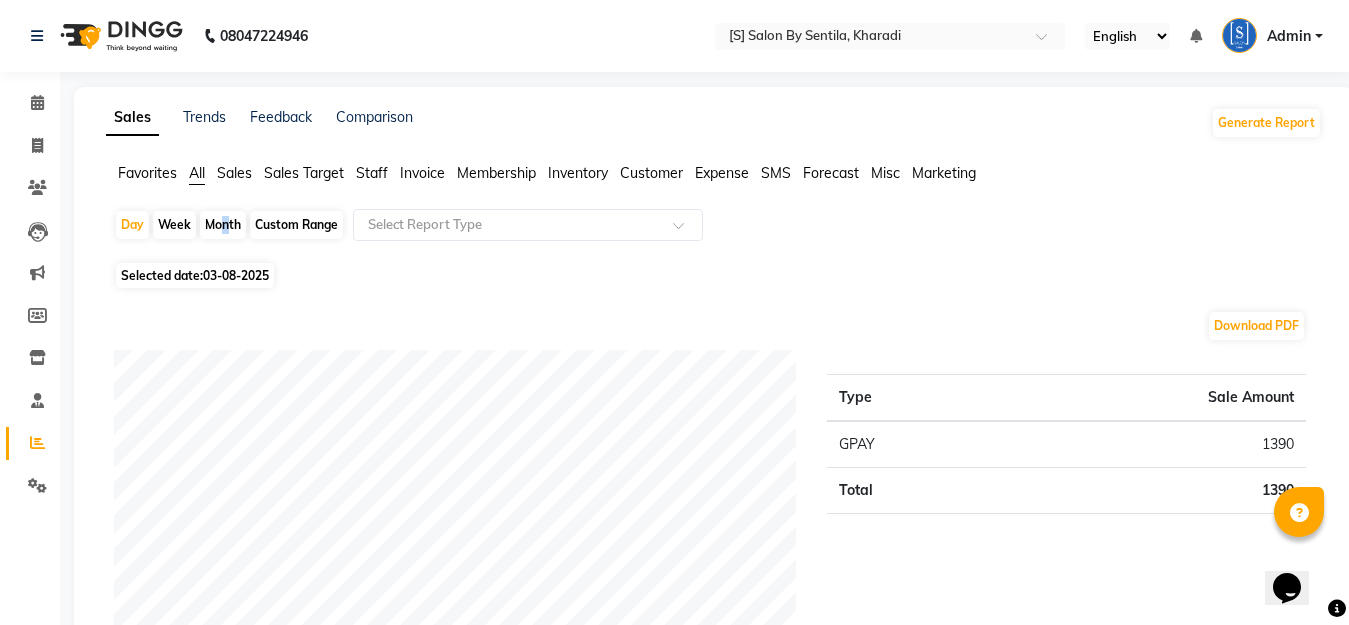 select on "8" 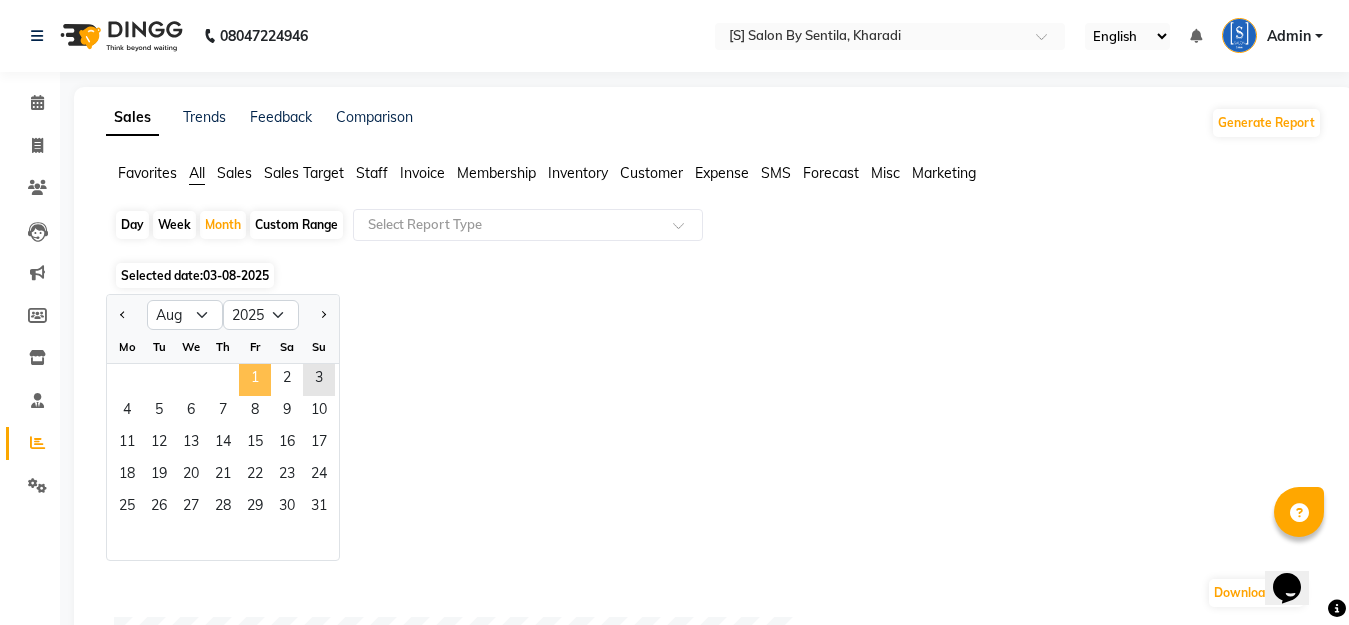 click on "1" 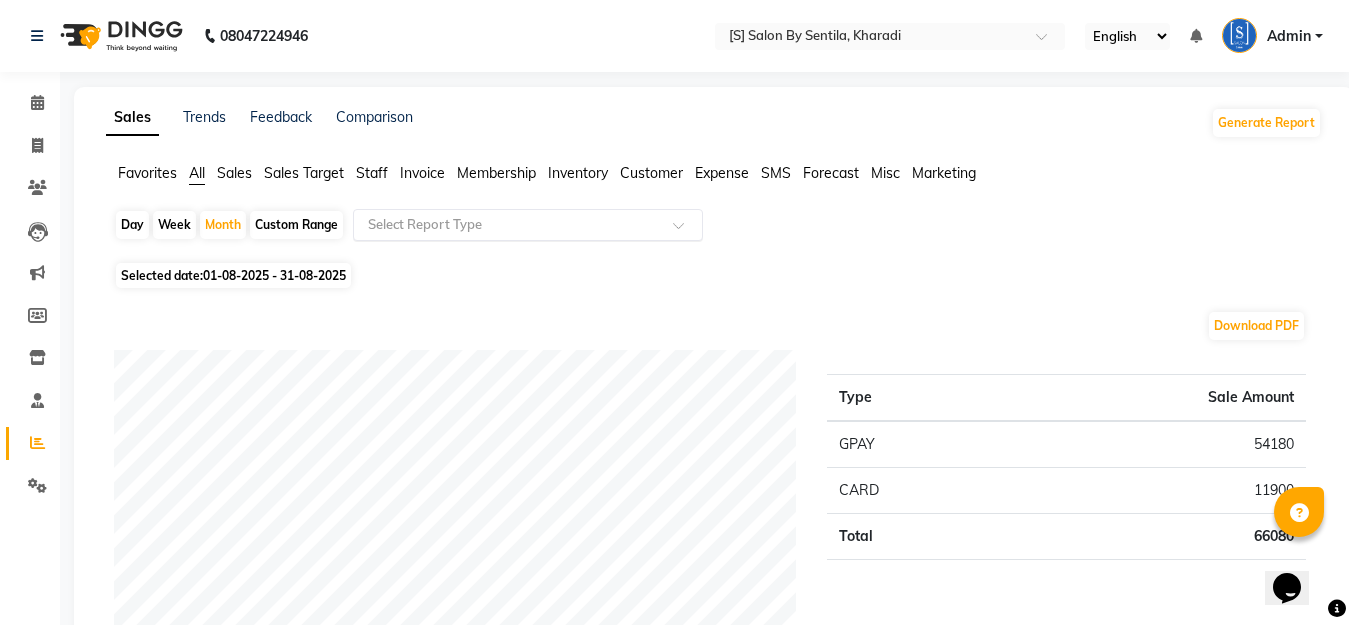 click 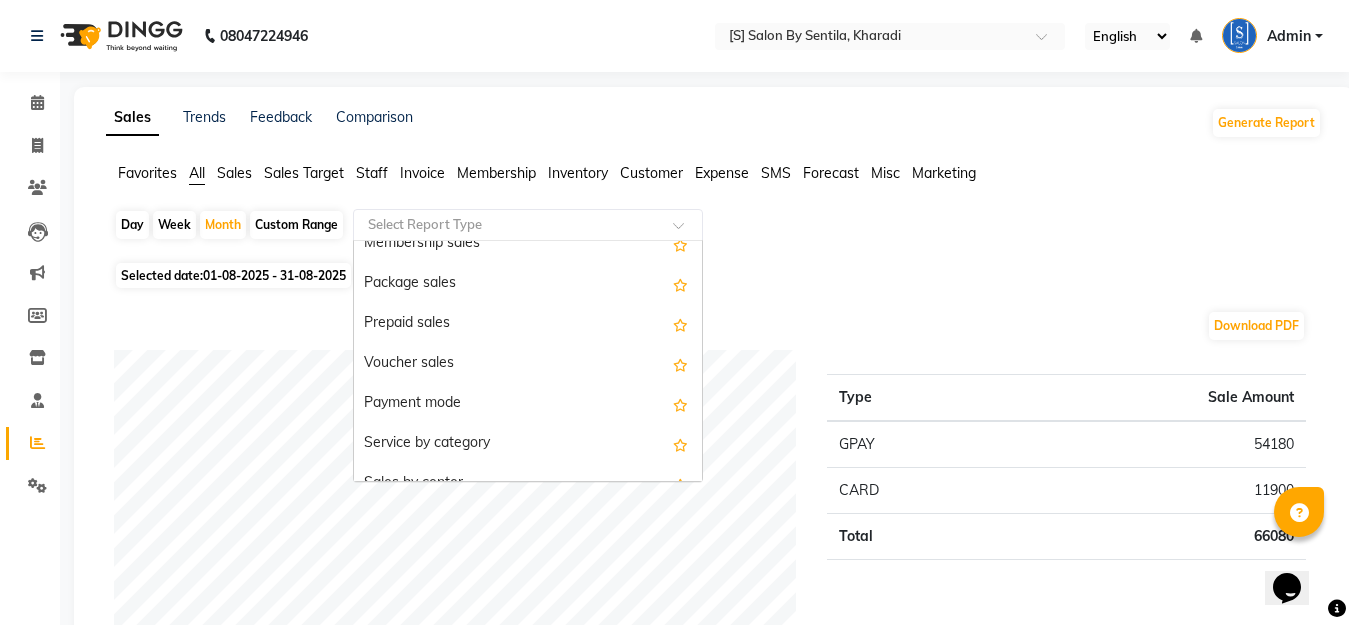 scroll, scrollTop: 500, scrollLeft: 0, axis: vertical 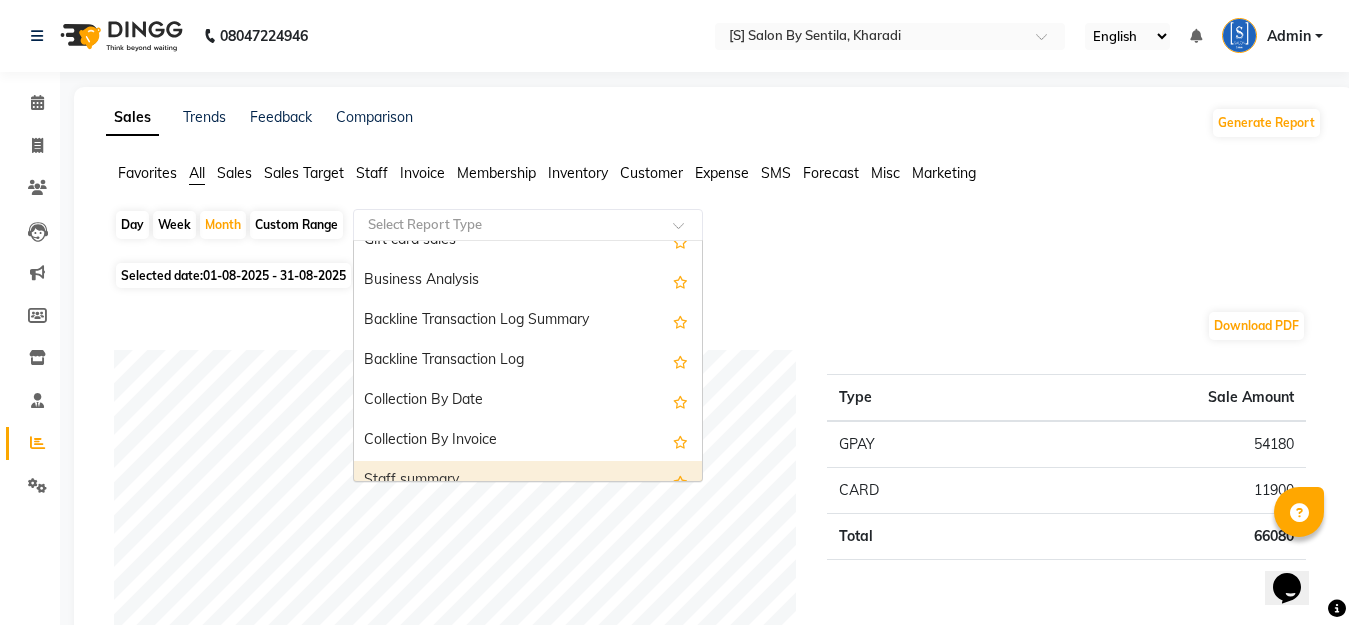 drag, startPoint x: 501, startPoint y: 475, endPoint x: 516, endPoint y: 463, distance: 19.209373 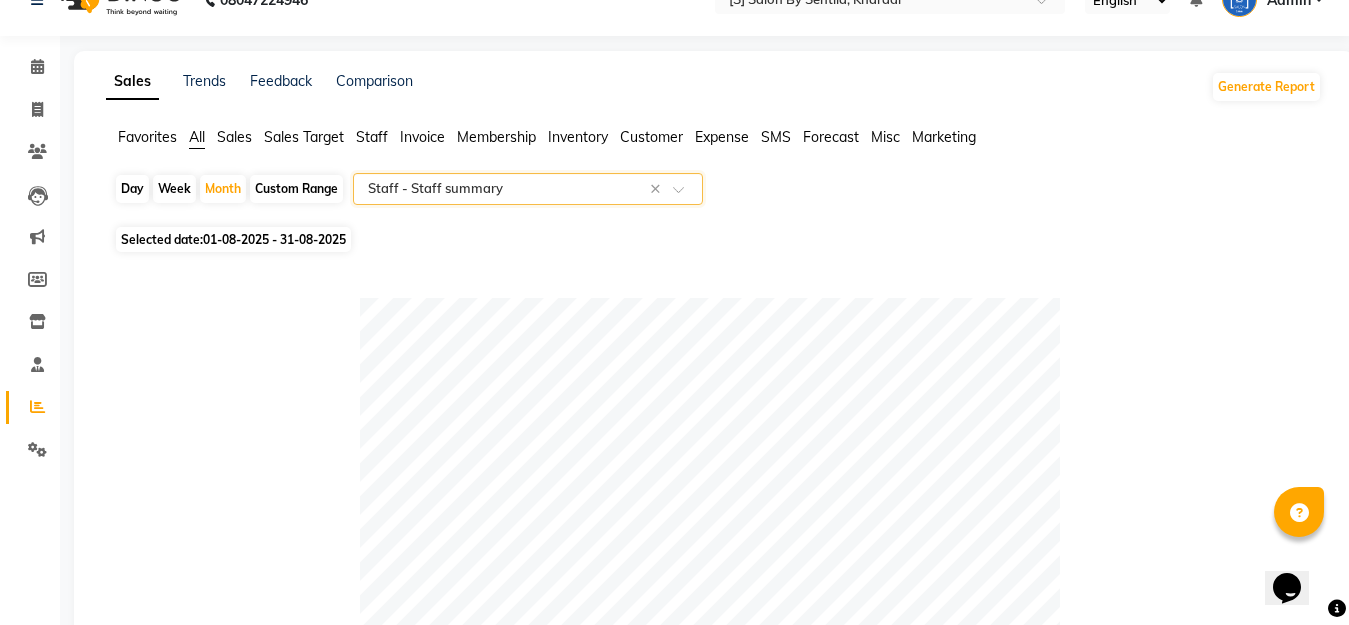 scroll, scrollTop: 0, scrollLeft: 0, axis: both 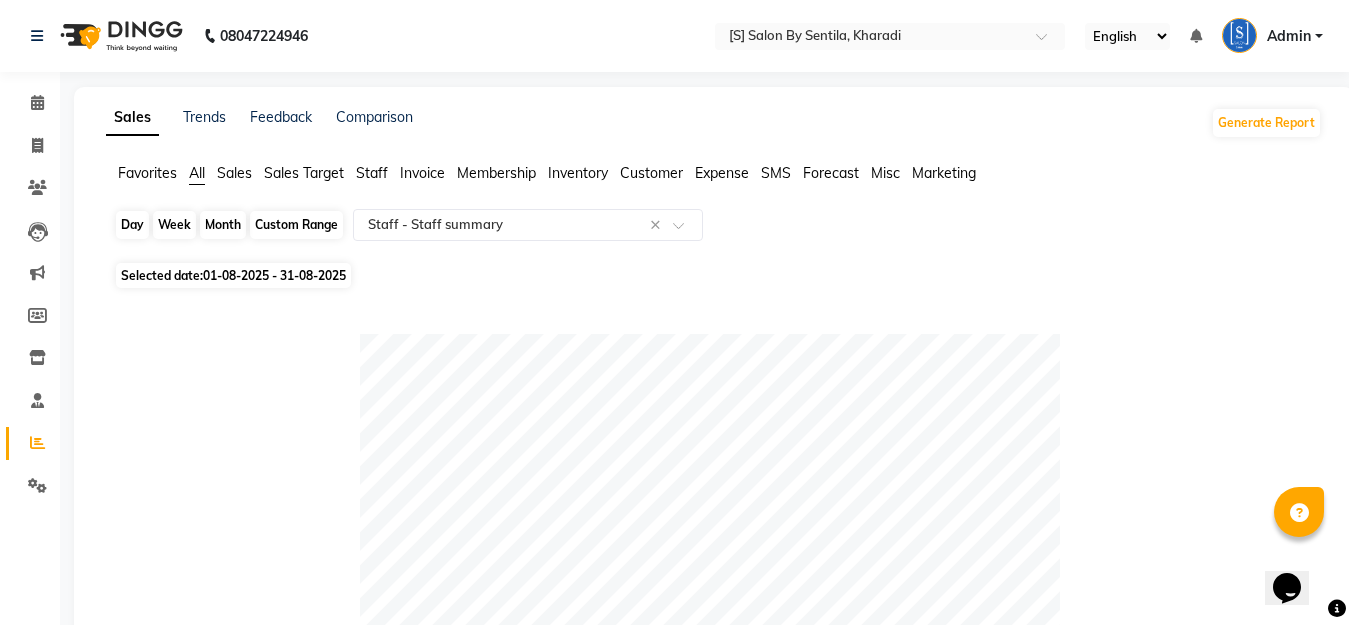 click on "Month" 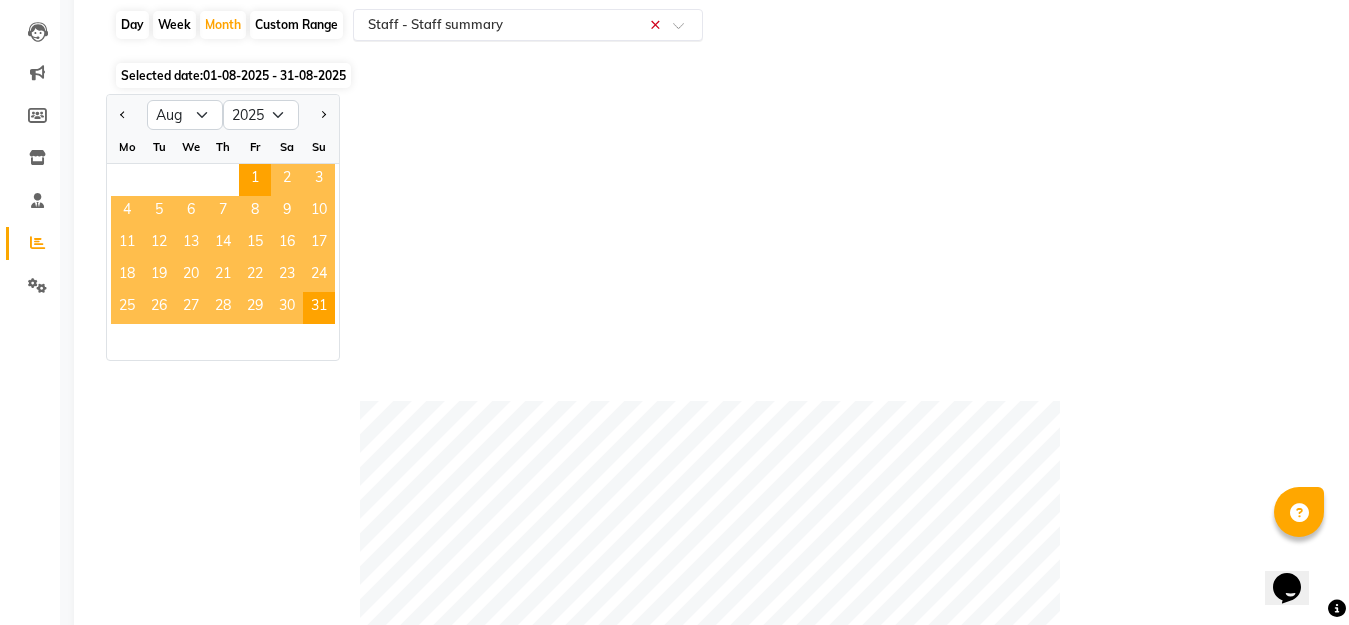scroll, scrollTop: 18, scrollLeft: 0, axis: vertical 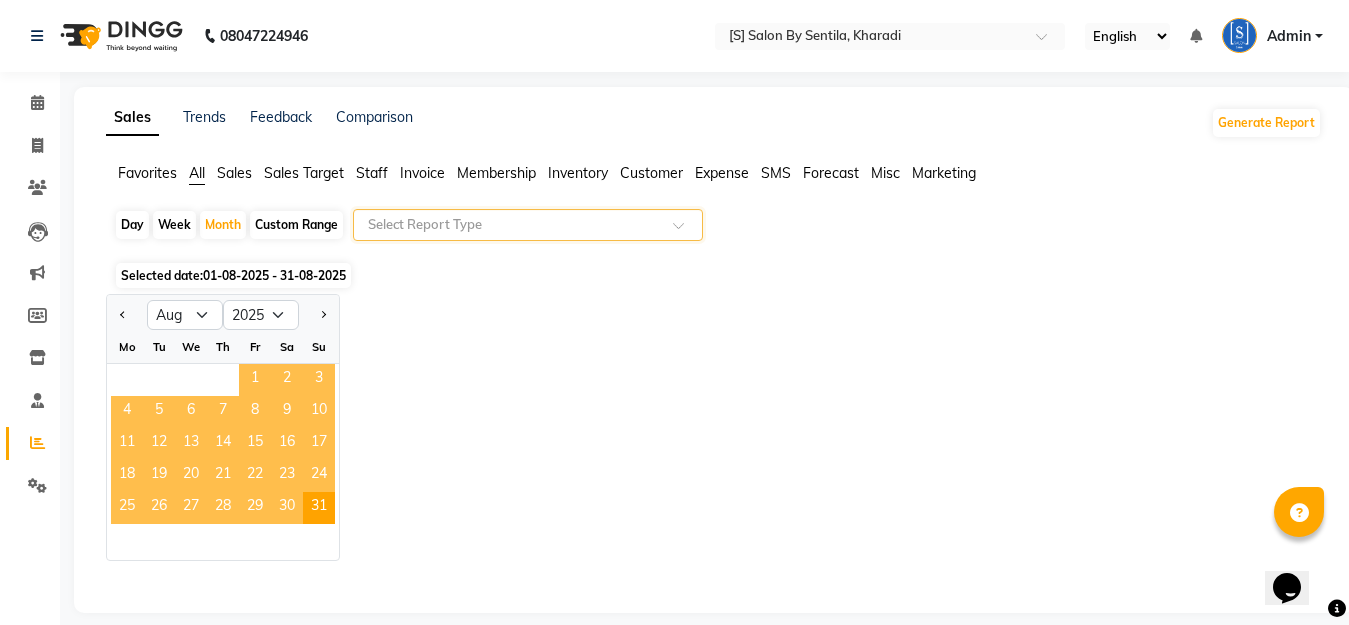 click on "1" 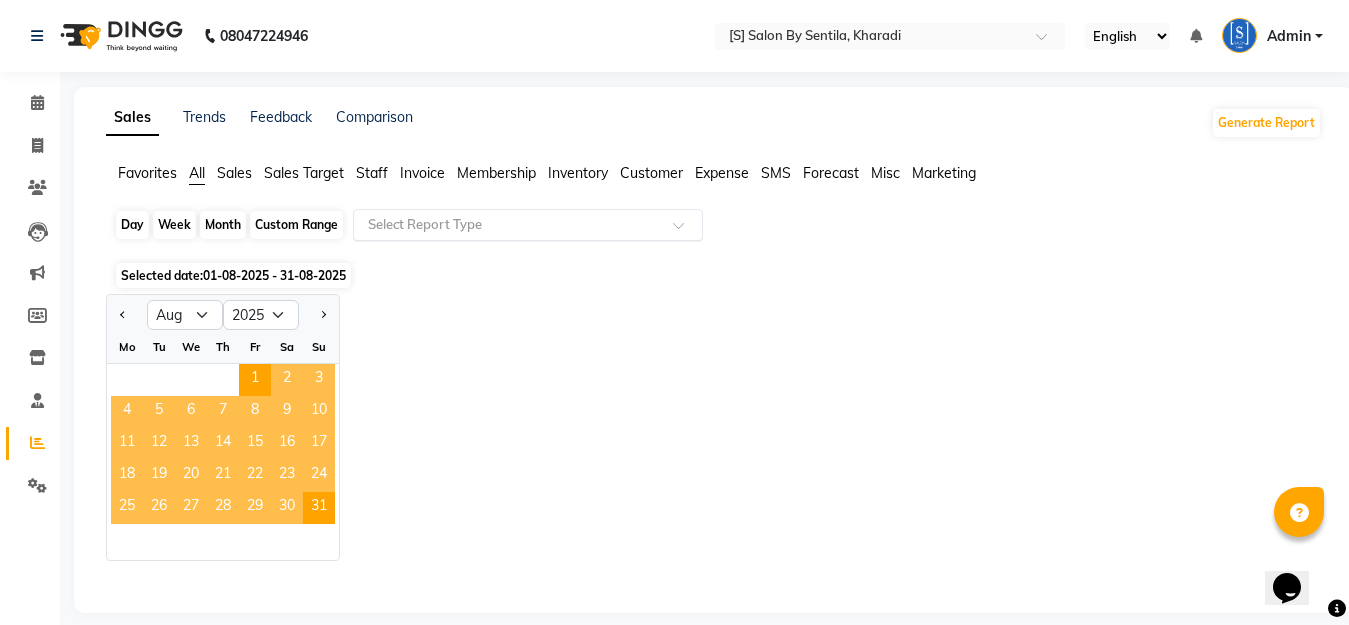 click on "Month" 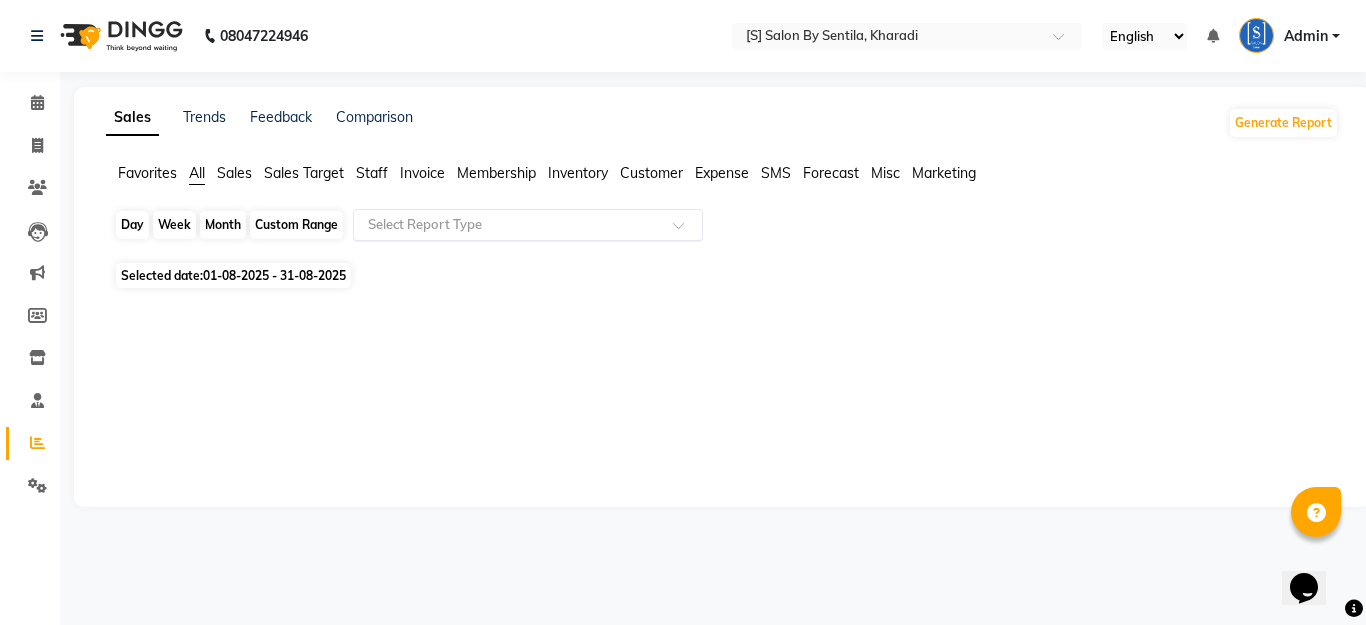 click on "Month" 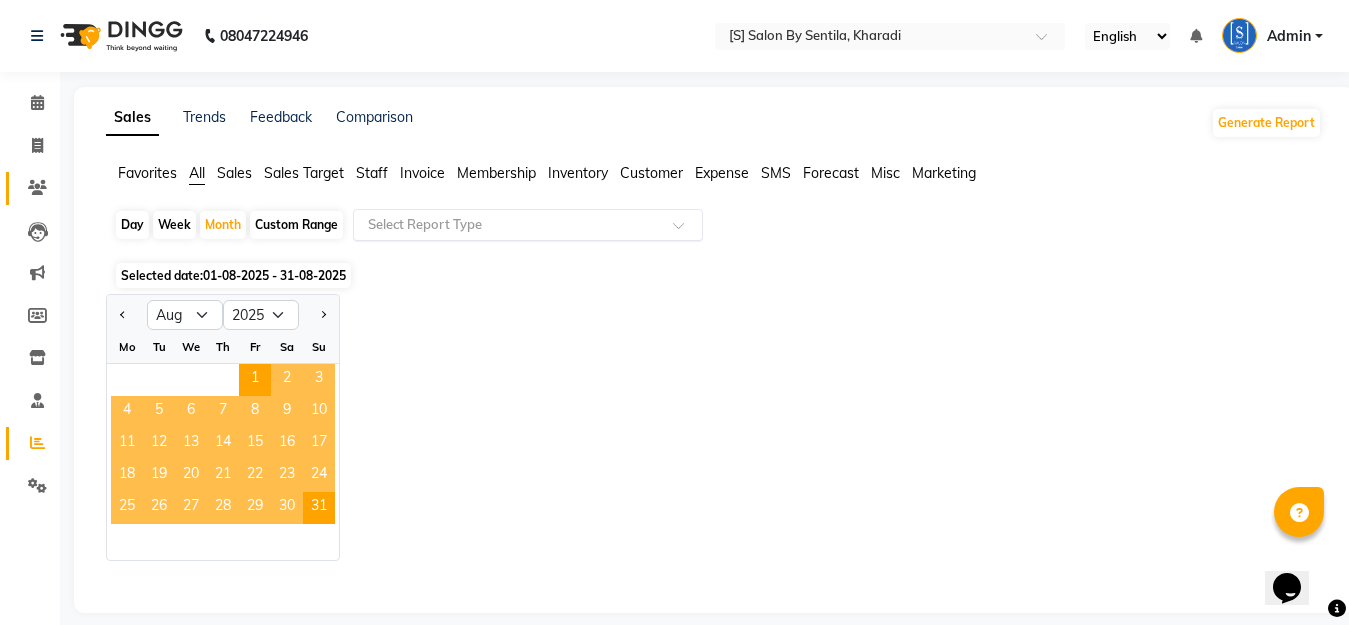 click 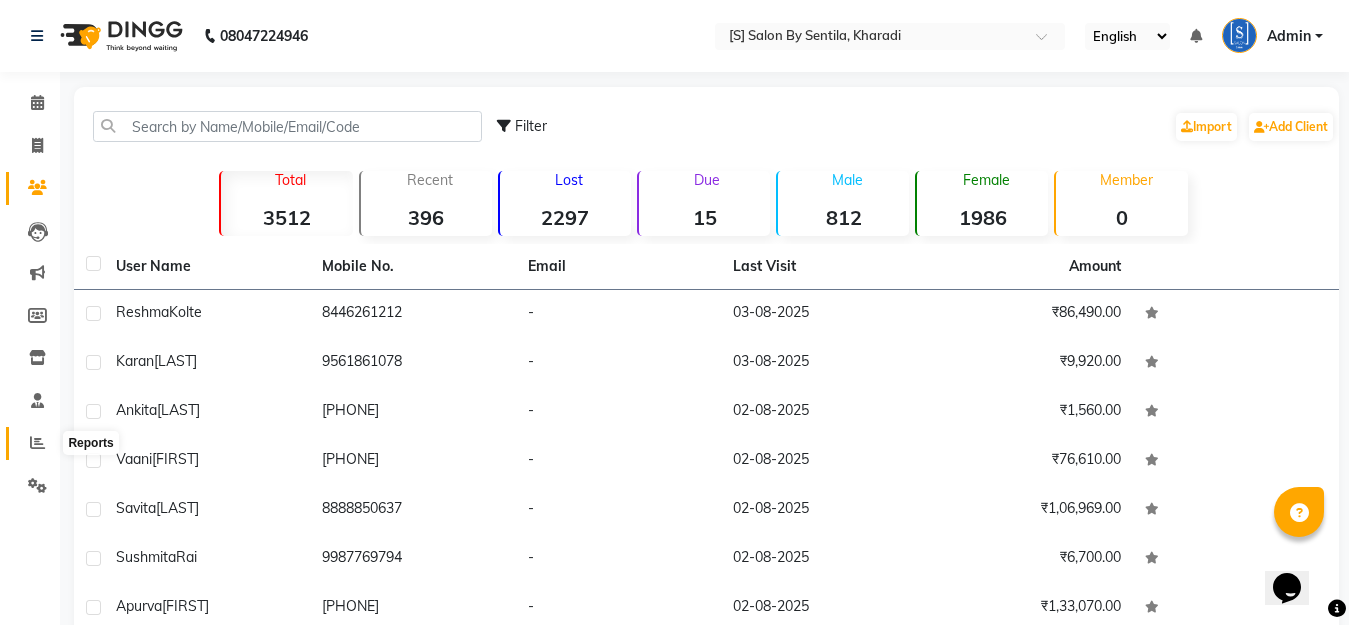 click 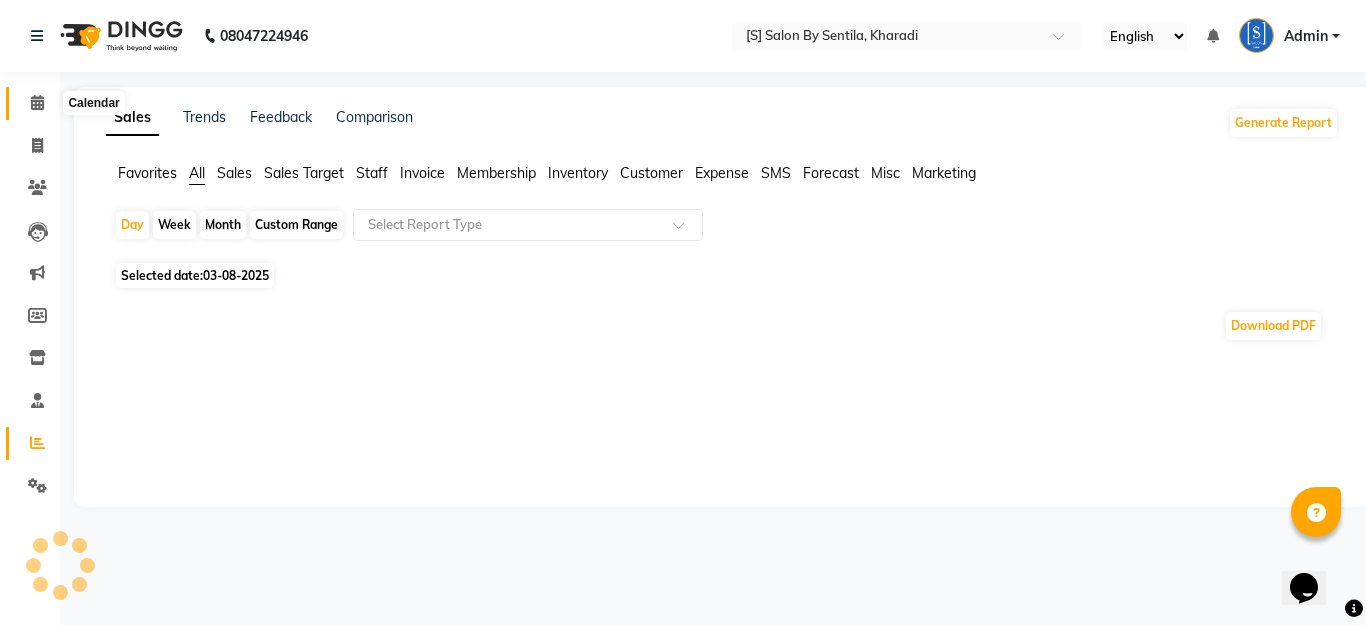 click 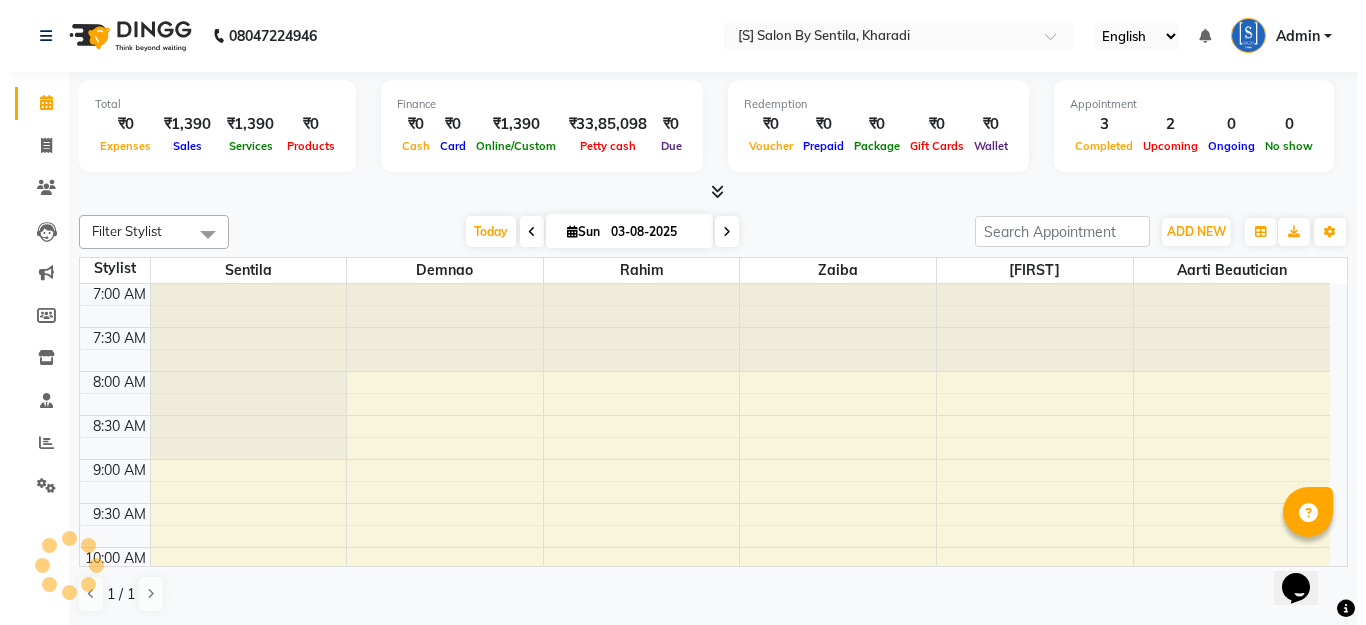 scroll, scrollTop: 529, scrollLeft: 0, axis: vertical 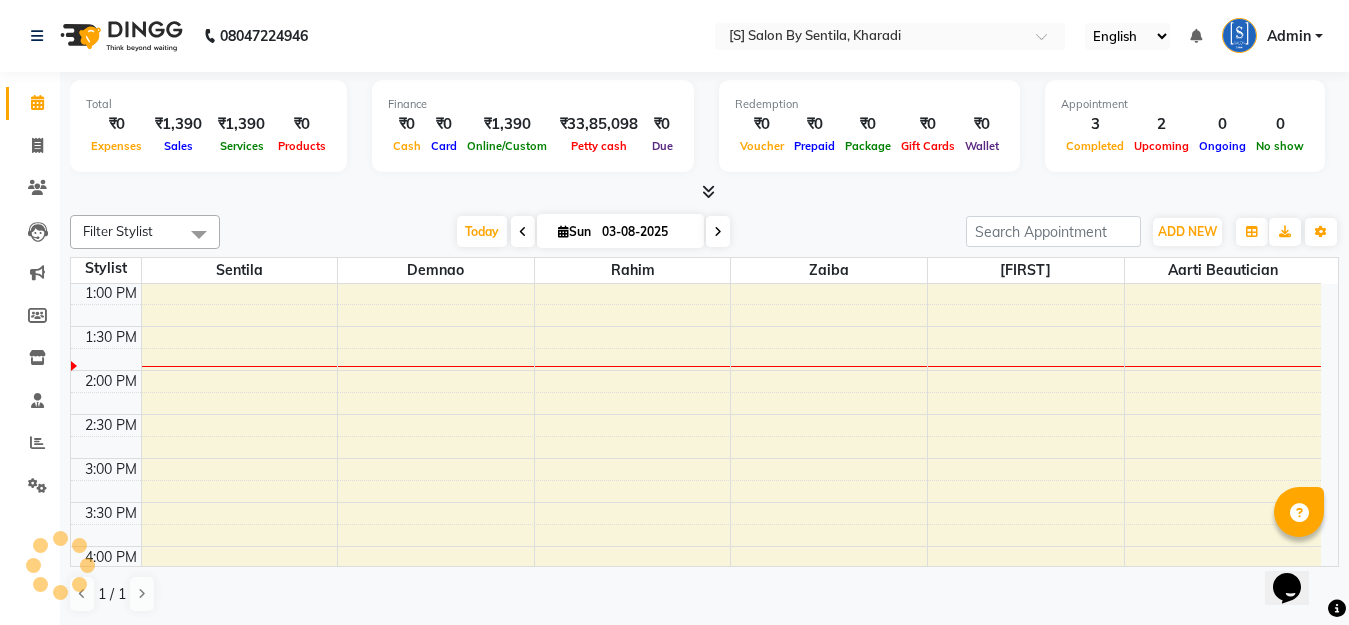 click at bounding box center (708, 191) 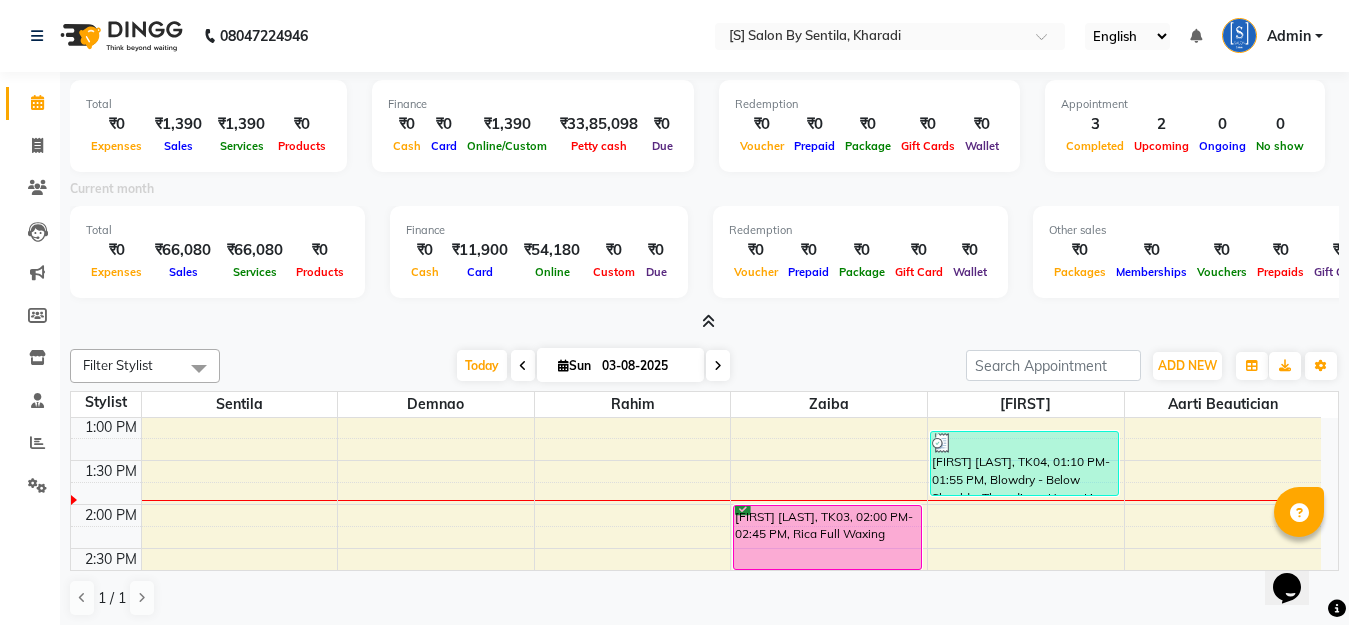 click at bounding box center (708, 321) 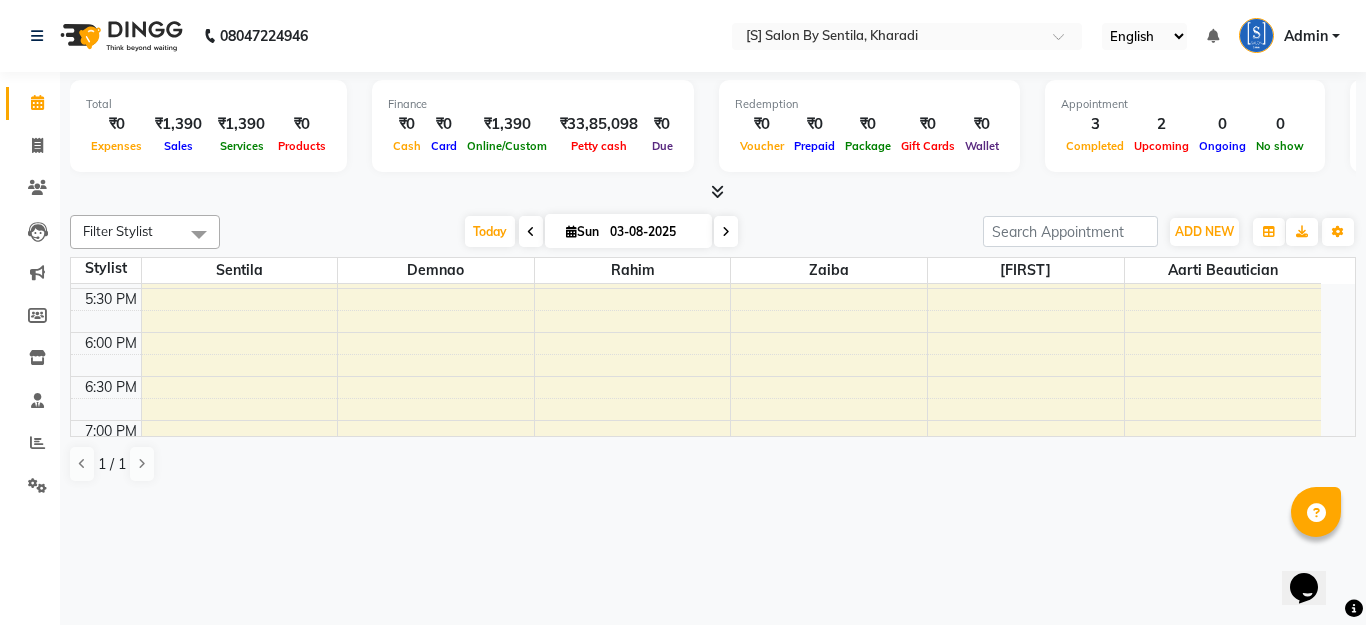 scroll, scrollTop: 929, scrollLeft: 0, axis: vertical 